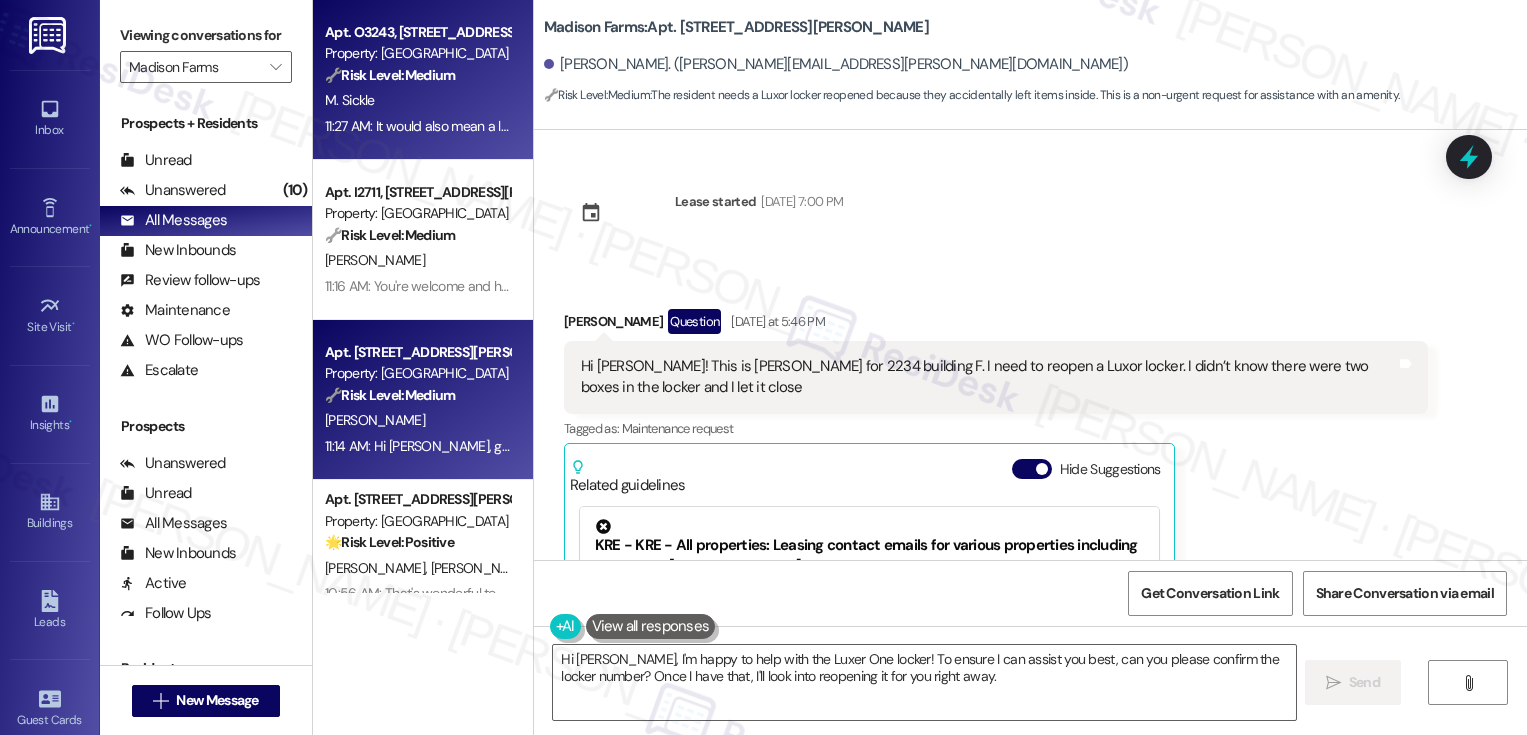 scroll, scrollTop: 0, scrollLeft: 0, axis: both 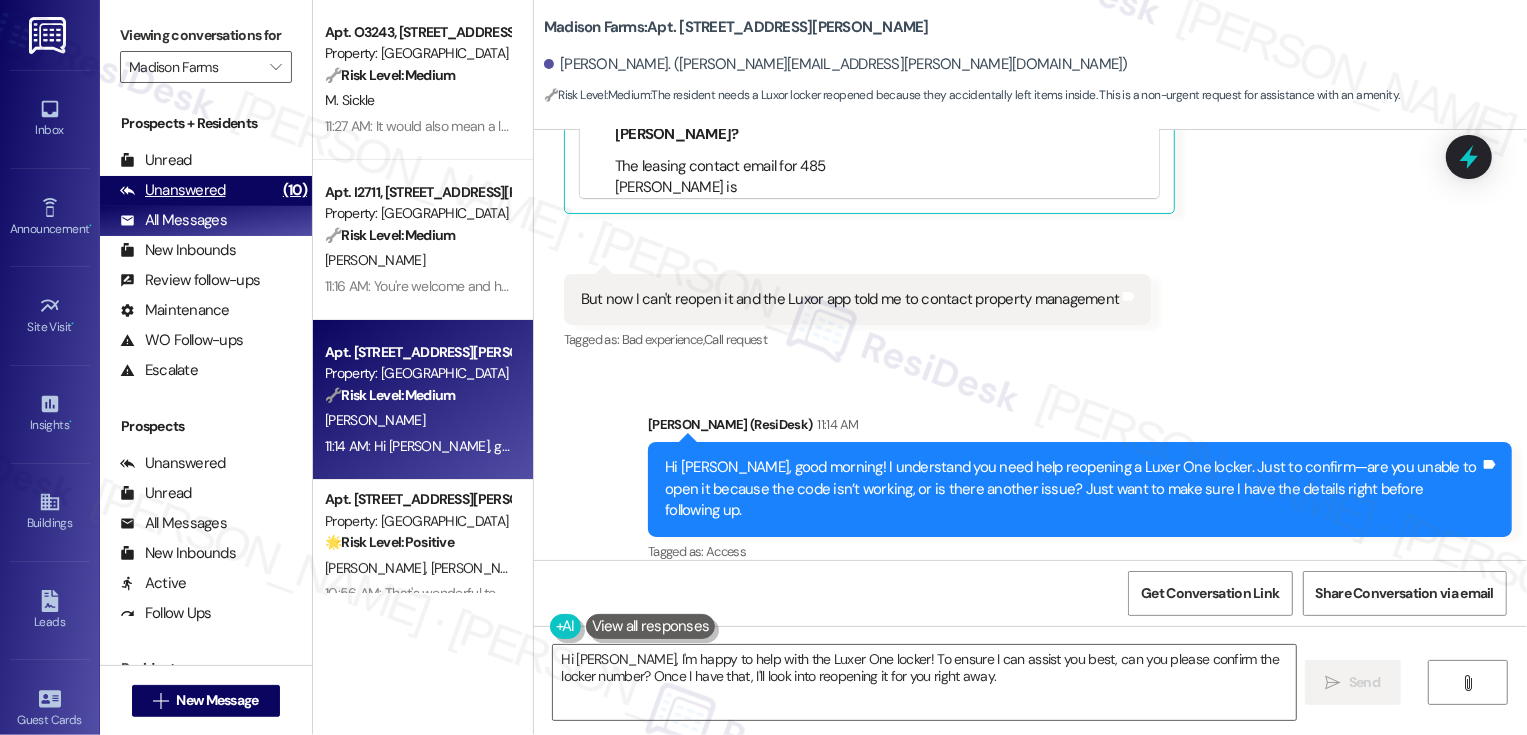 click on "Unanswered (10)" at bounding box center [206, 191] 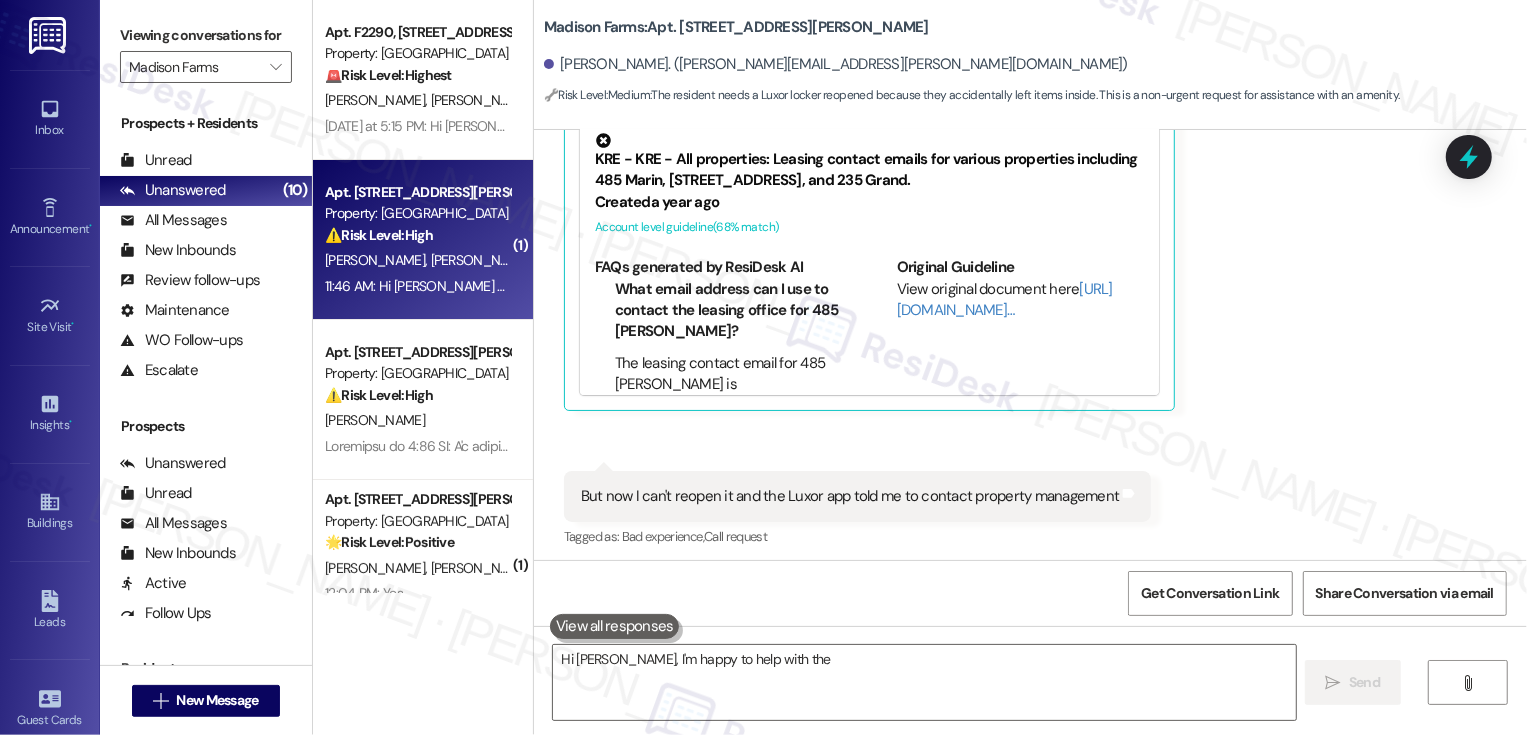 scroll, scrollTop: 391, scrollLeft: 0, axis: vertical 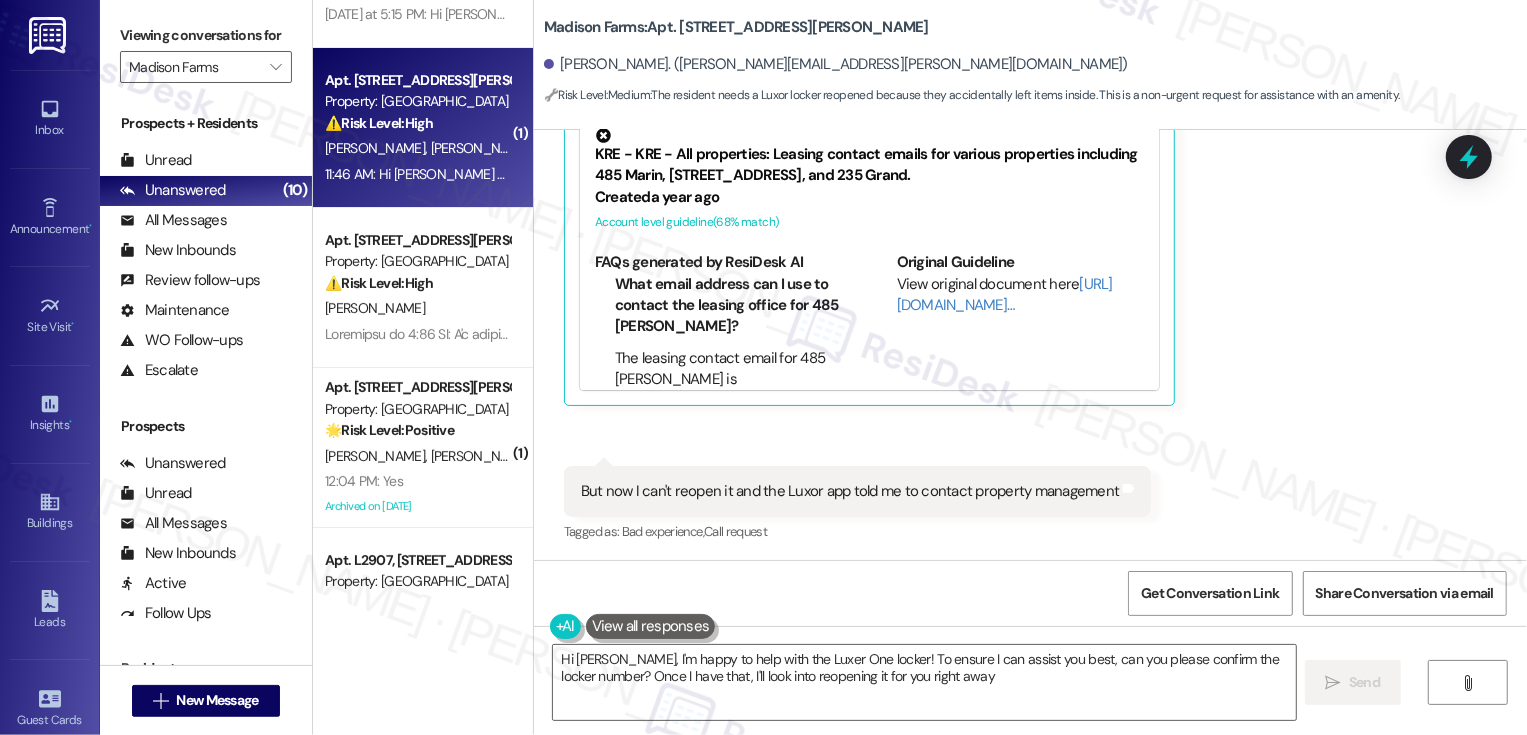 type on "Hi [PERSON_NAME], I'm happy to help with the Luxer One locker! To ensure I can assist you best, can you please confirm the locker number? Once I have that, I'll look into reopening it for you right away." 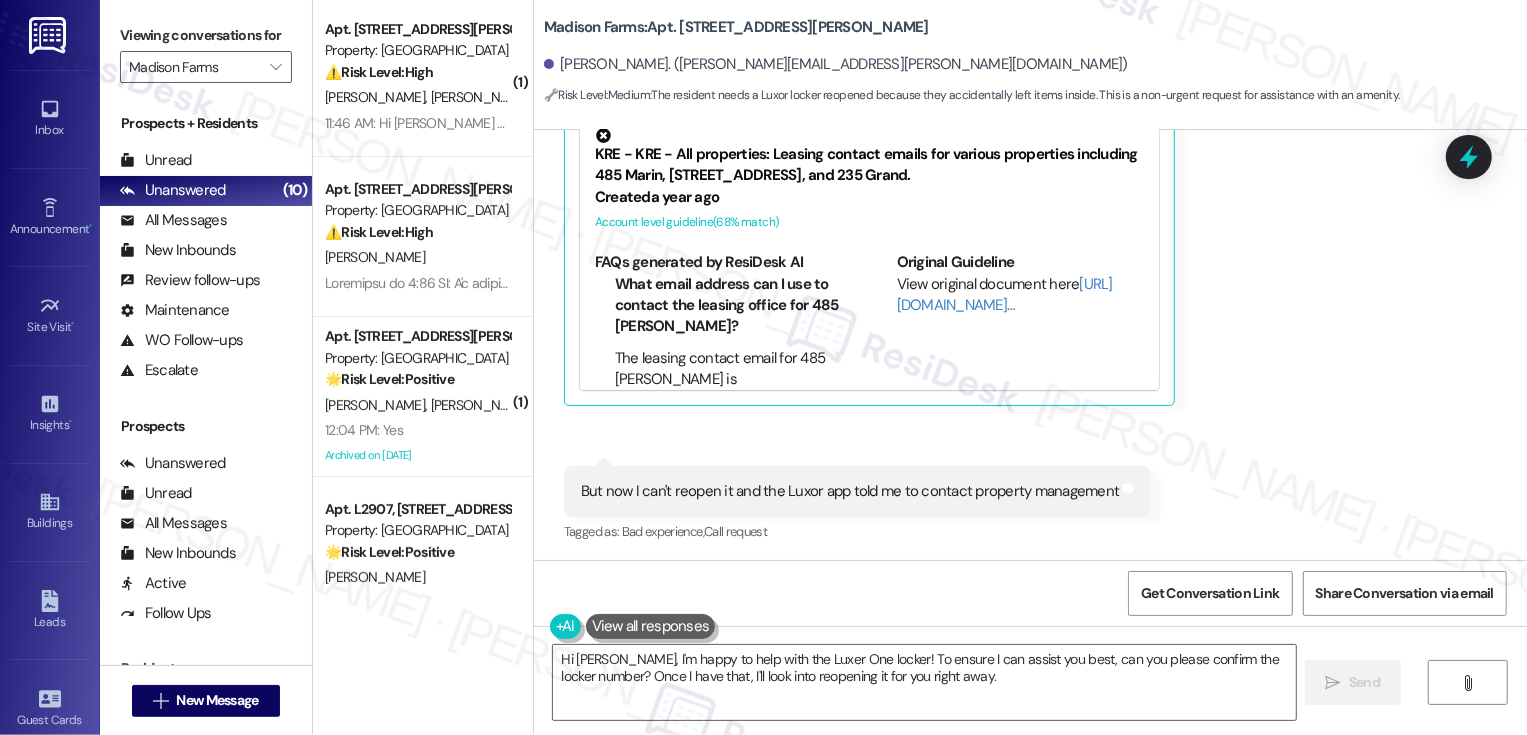 scroll, scrollTop: 168, scrollLeft: 0, axis: vertical 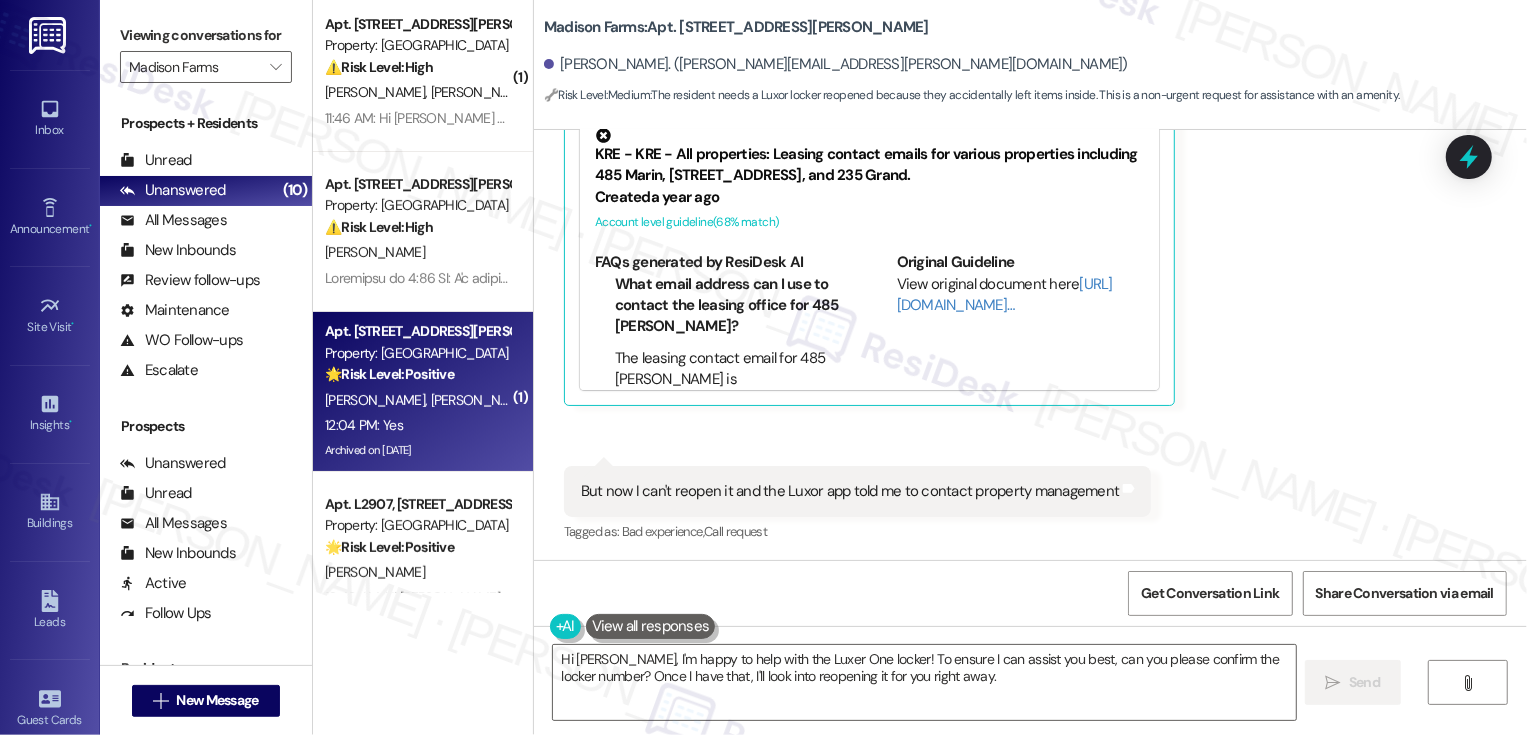 click on "12:04 PM: Yes 12:04 PM: Yes" at bounding box center (417, 425) 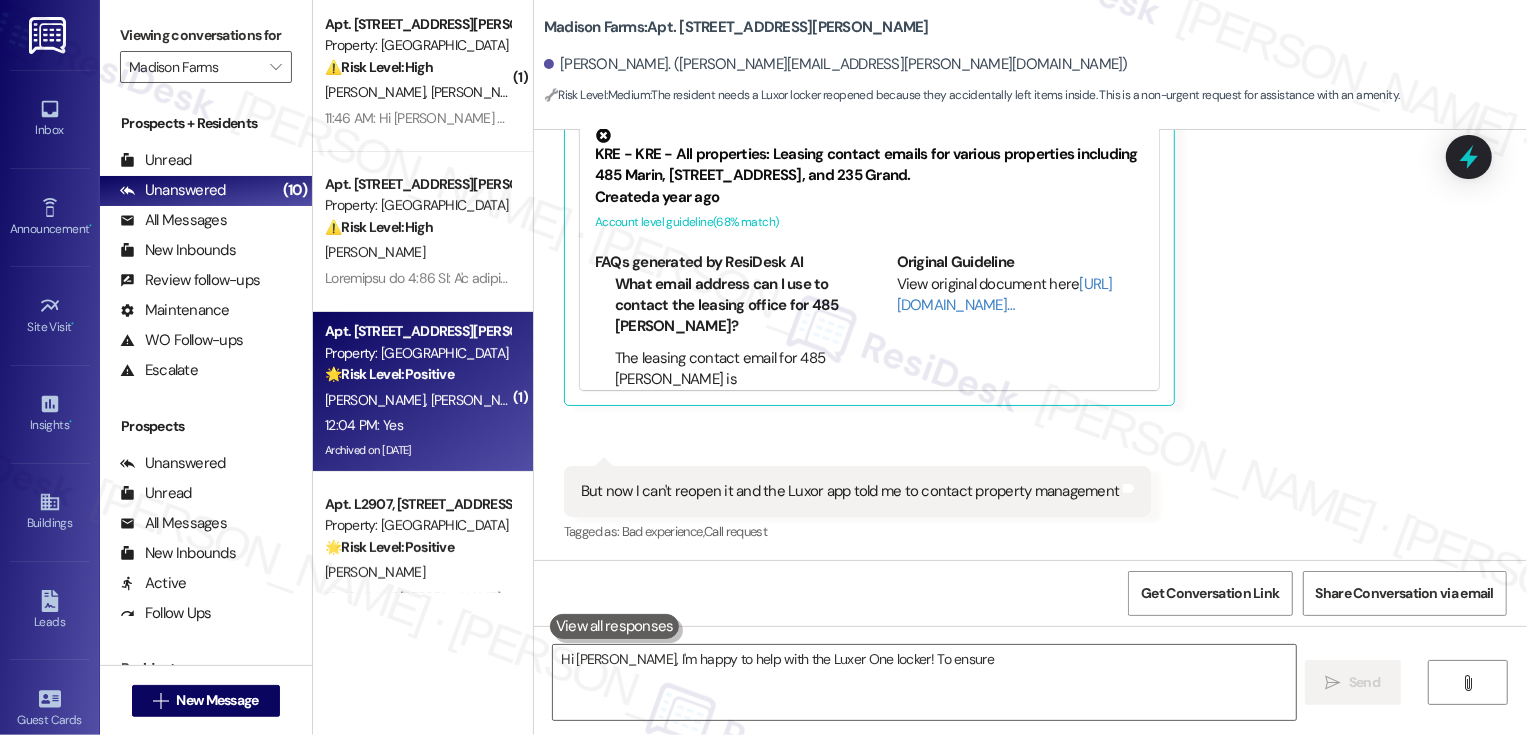 type on "Hi [PERSON_NAME], I'm happy to help with the Luxer One locker! To ensure" 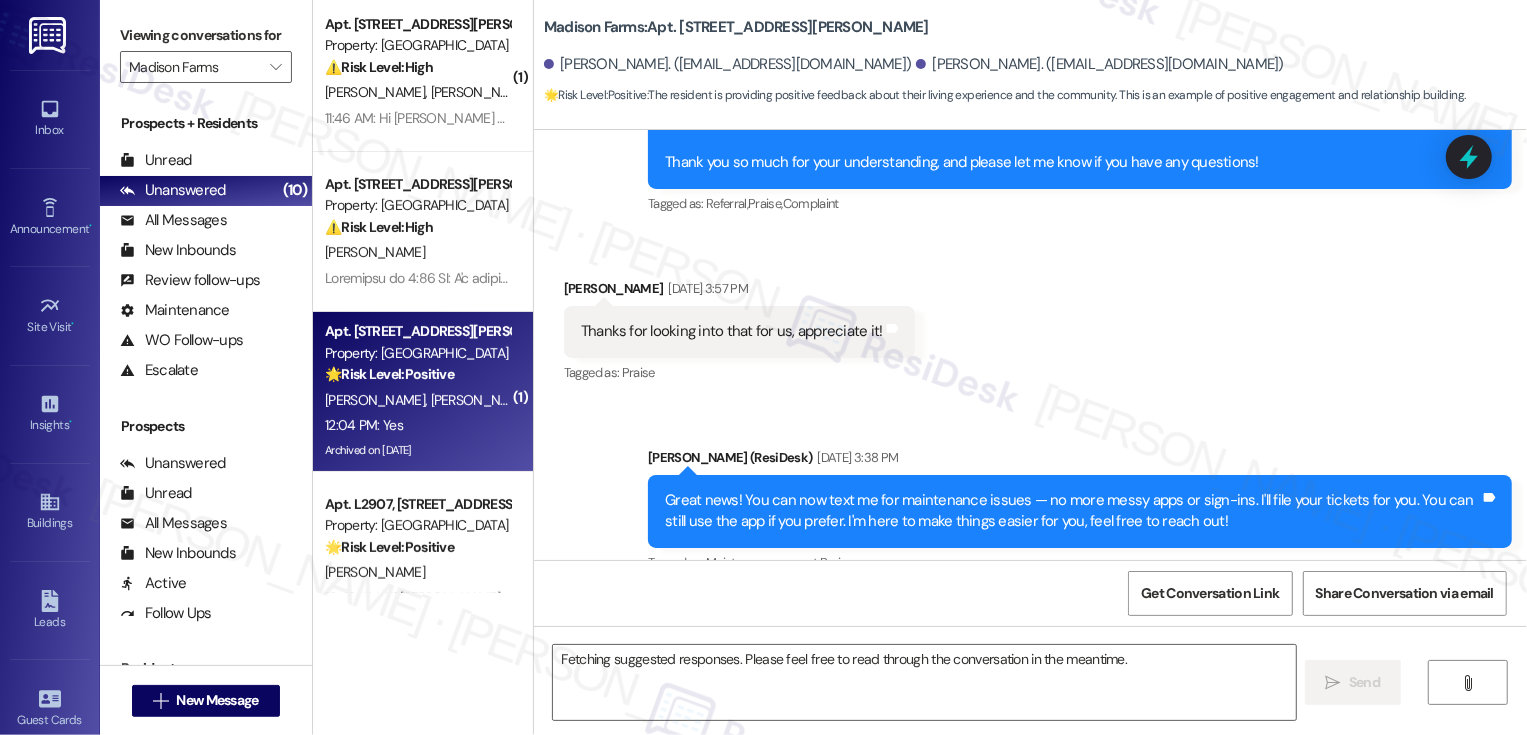 scroll, scrollTop: 8692, scrollLeft: 0, axis: vertical 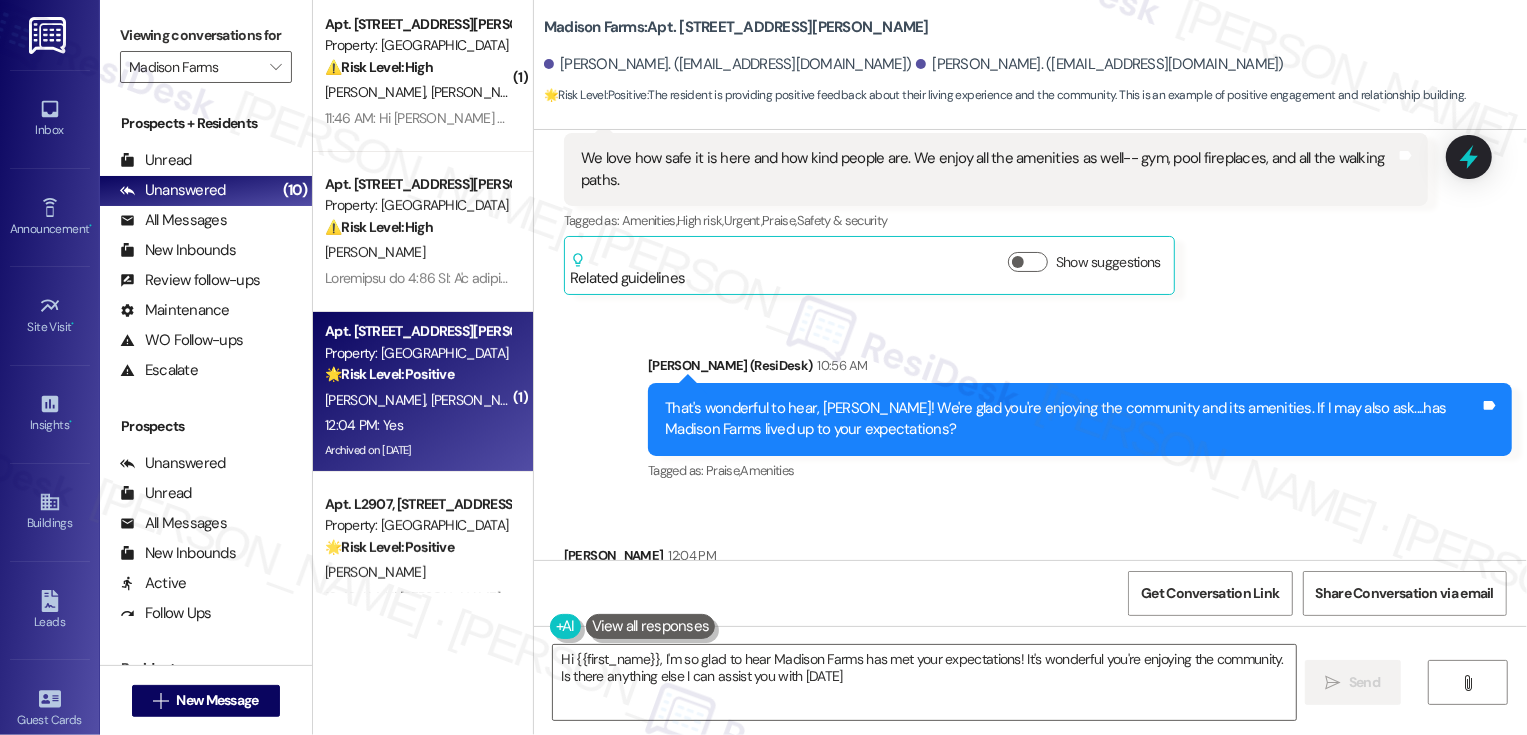 type on "Hi {{first_name}}, I'm so glad to hear Madison Farms has met your expectations! It's wonderful you're enjoying the community. Is there anything else I can assist you with [DATE]?" 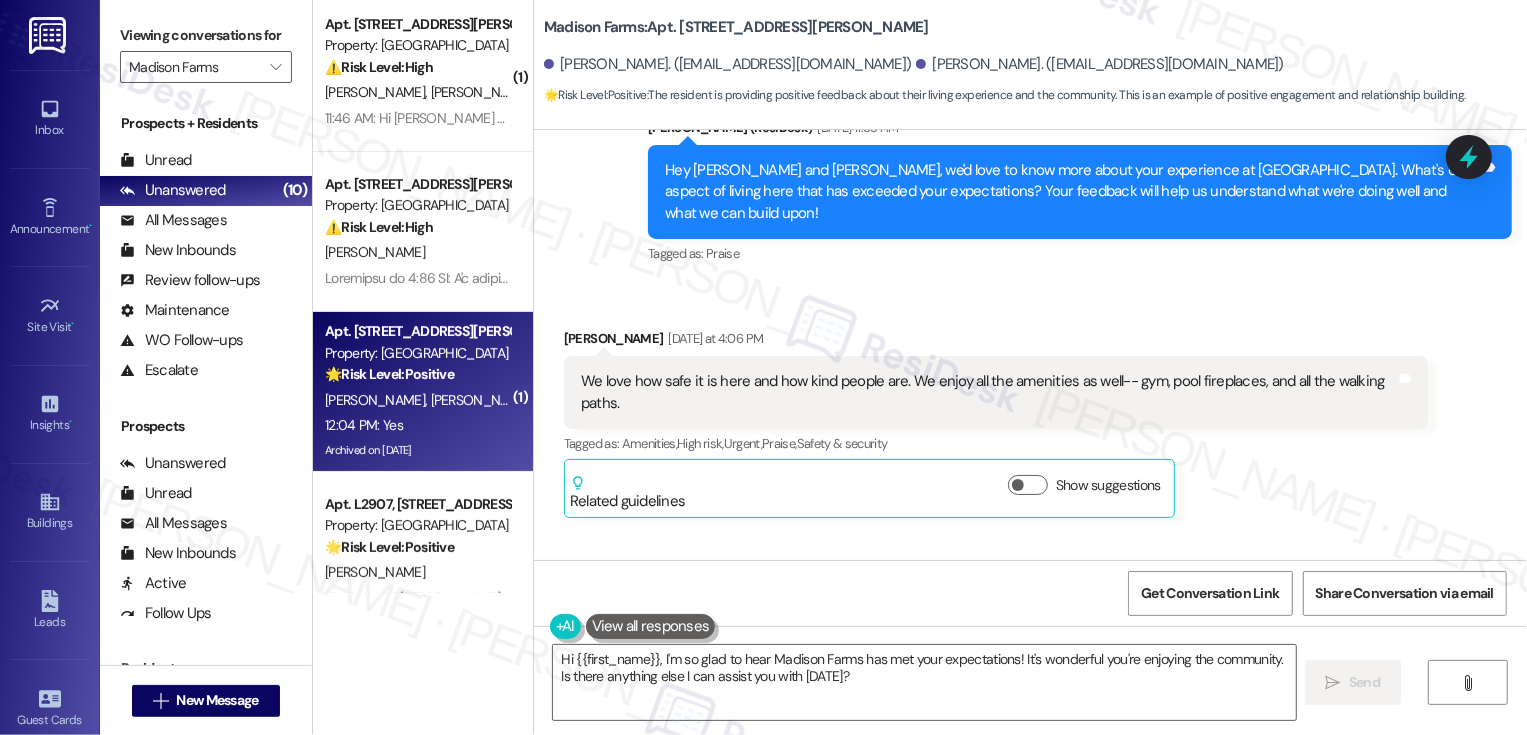 scroll, scrollTop: 8465, scrollLeft: 0, axis: vertical 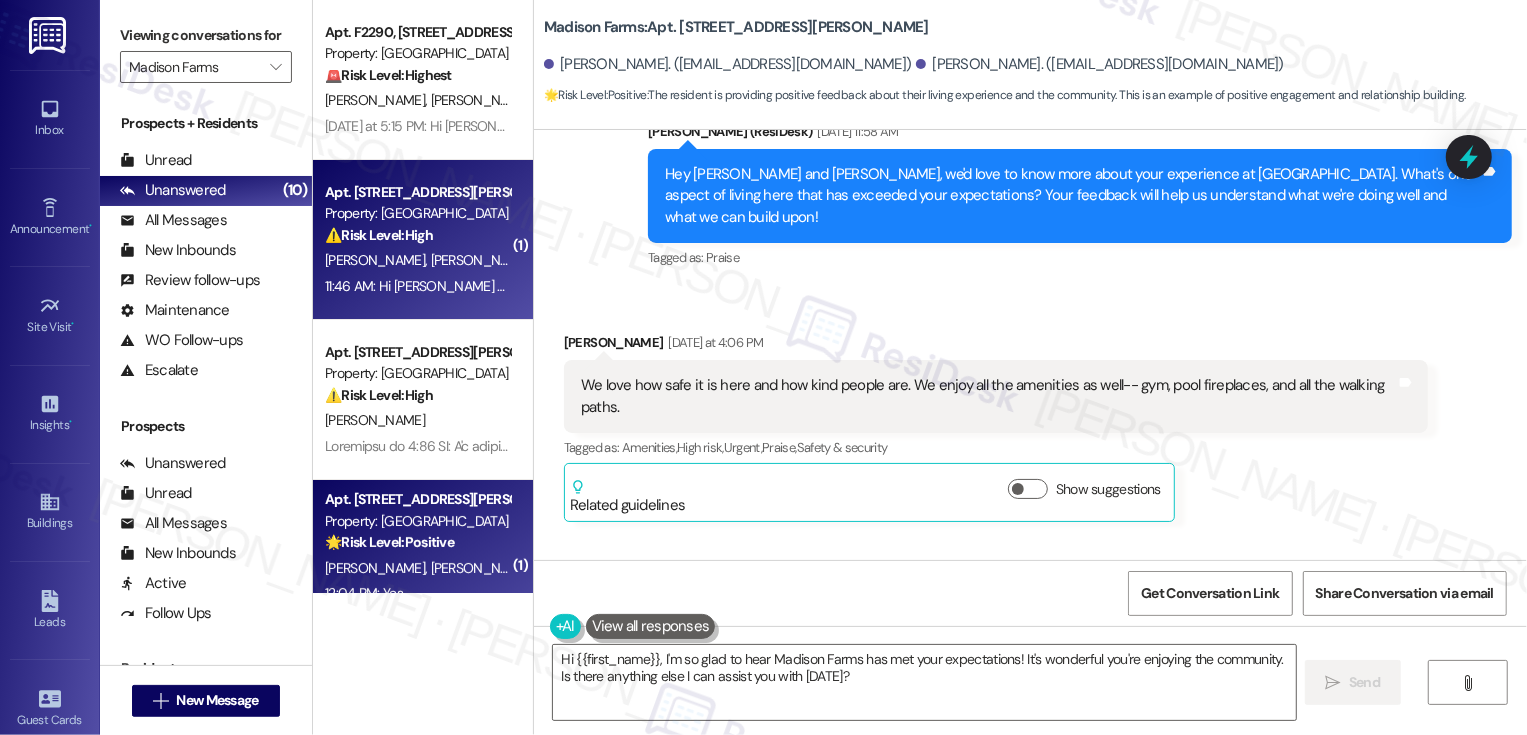 click on "[PERSON_NAME]" at bounding box center [480, 260] 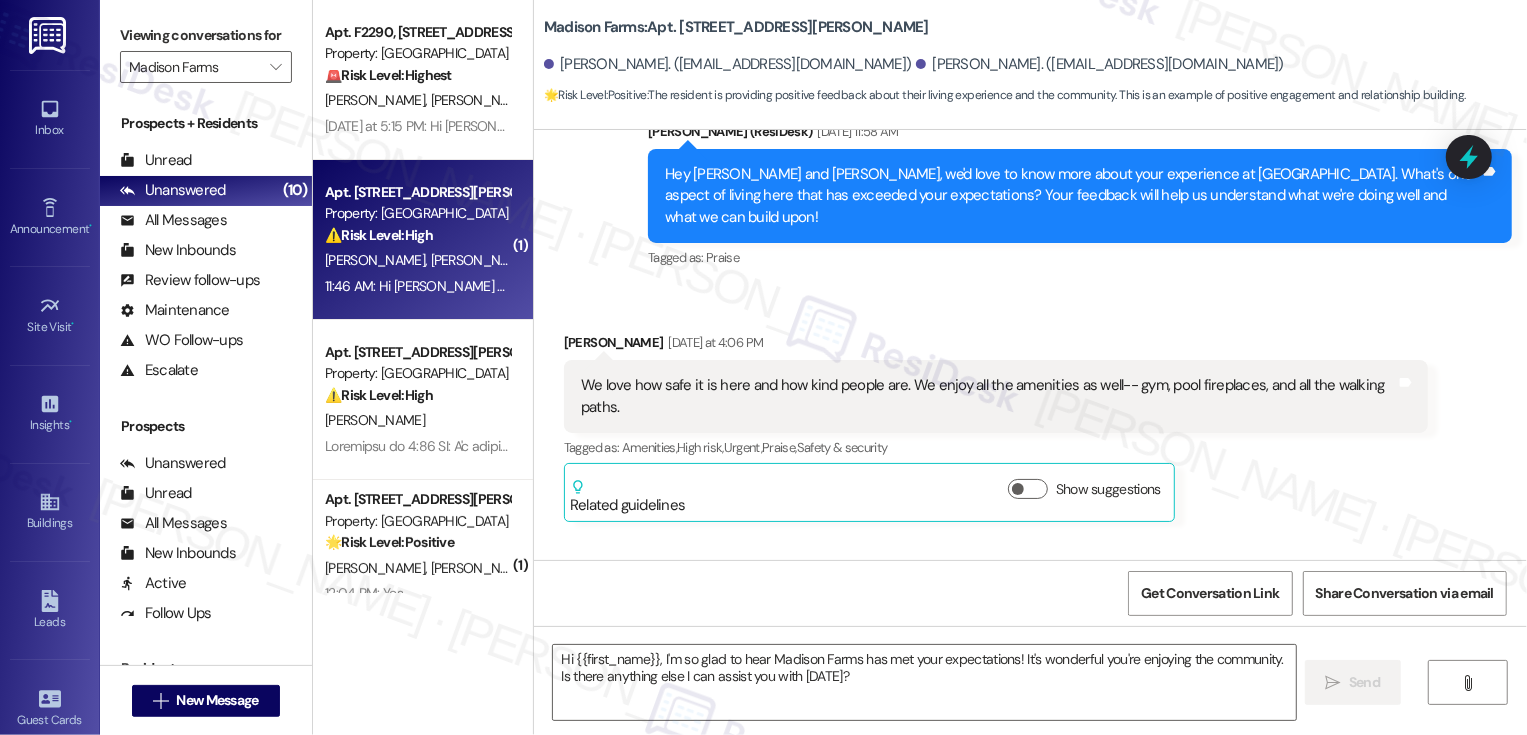 type on "Fetching suggested responses. Please feel free to read through the conversation in the meantime." 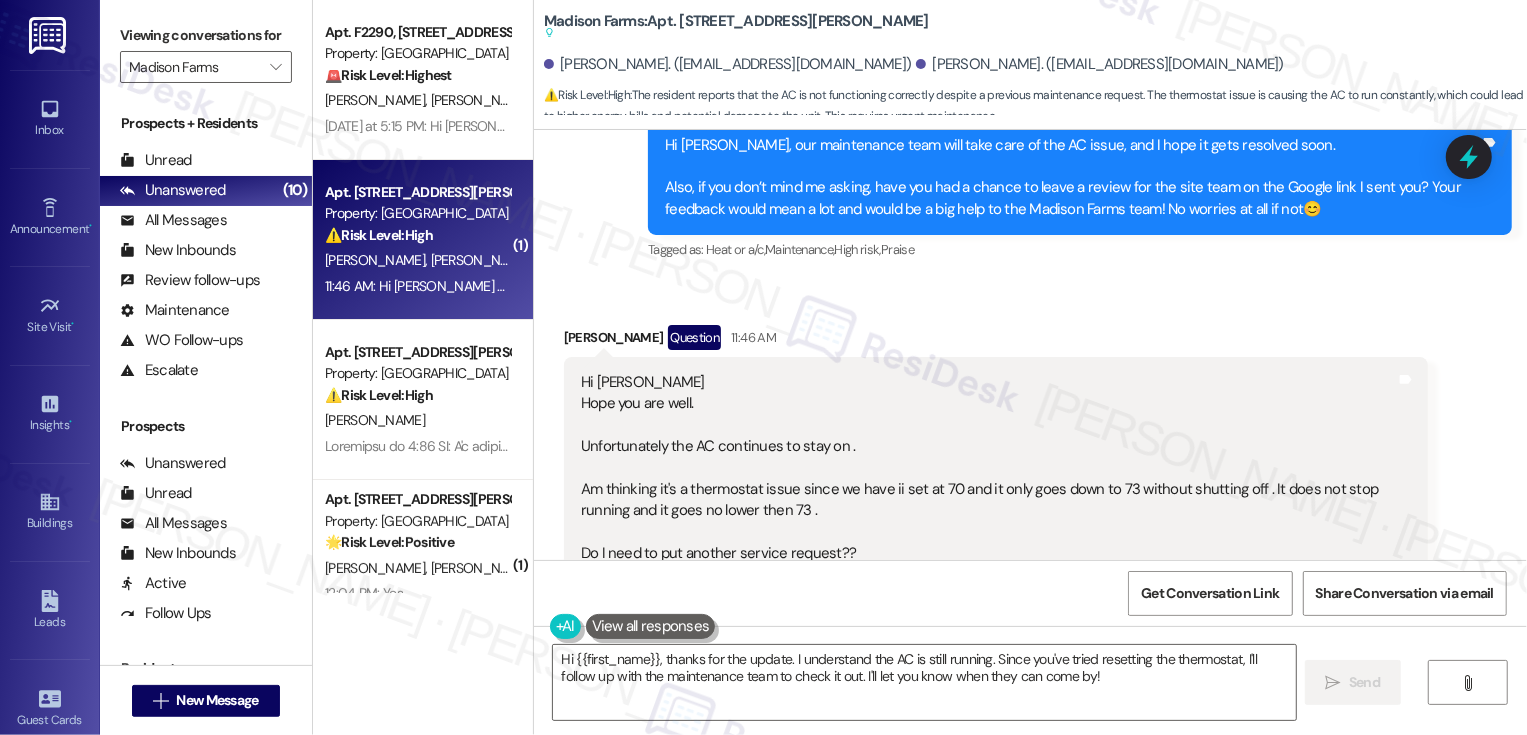 scroll, scrollTop: 7684, scrollLeft: 0, axis: vertical 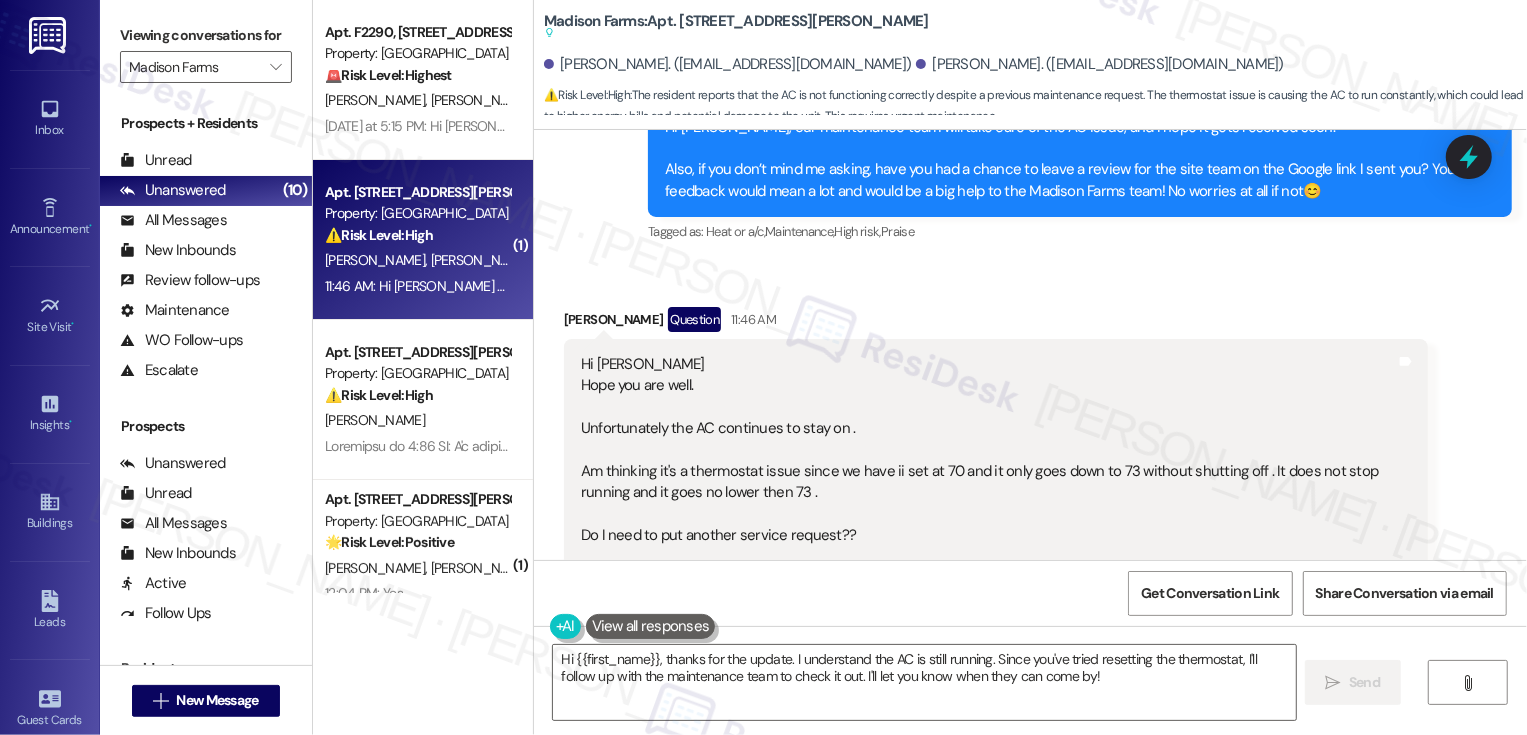 click on "Madison Farms:  Apt. L2921, [STREET_ADDRESS][PERSON_NAME] actions and notes available for this message and will show as you scroll through." at bounding box center [736, 27] 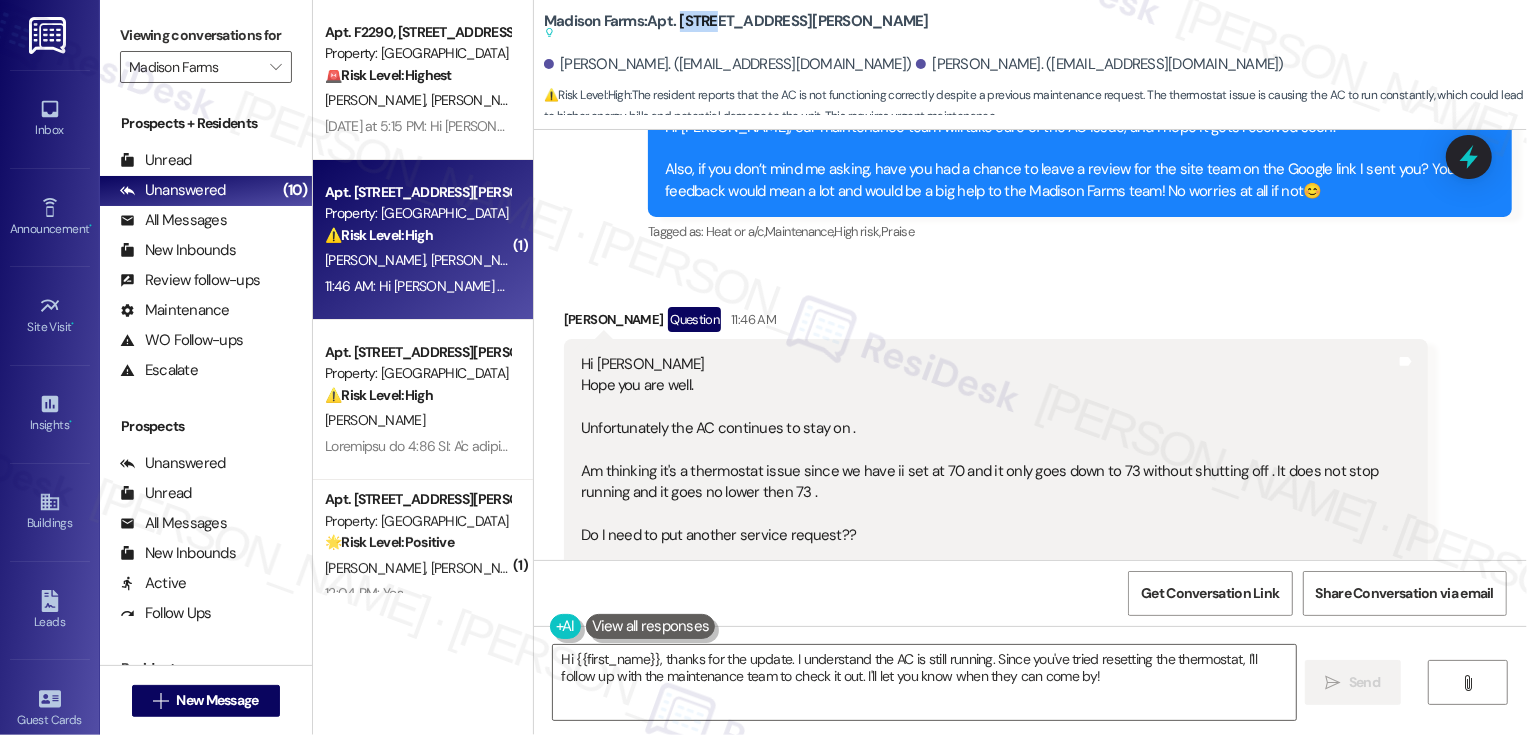 copy on "L2921" 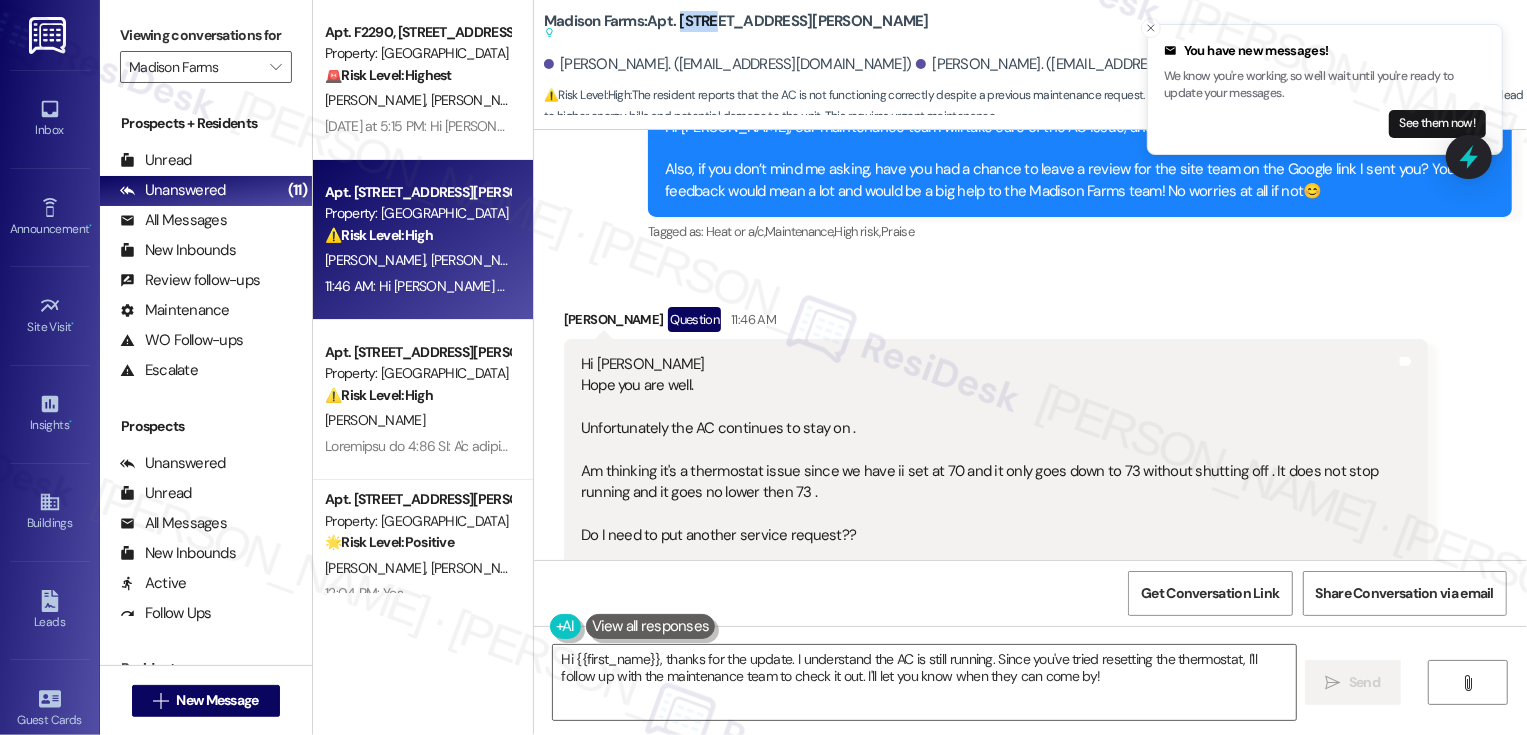 click on "Hi [PERSON_NAME] you are well.
Unfortunately the AC continues to stay on .
Am thinking it's a thermostat issue since we have ii set at 70 and it only goes down to 73 without shutting off . It does not stop running and it goes no lower then 73 .
Do I need to put another service request??
Please advise .
I truly believe this is a thermostat issue . Replace batteries and reset but it dies the same thing .
[PERSON_NAME]
610 -730-4078" at bounding box center (988, 525) 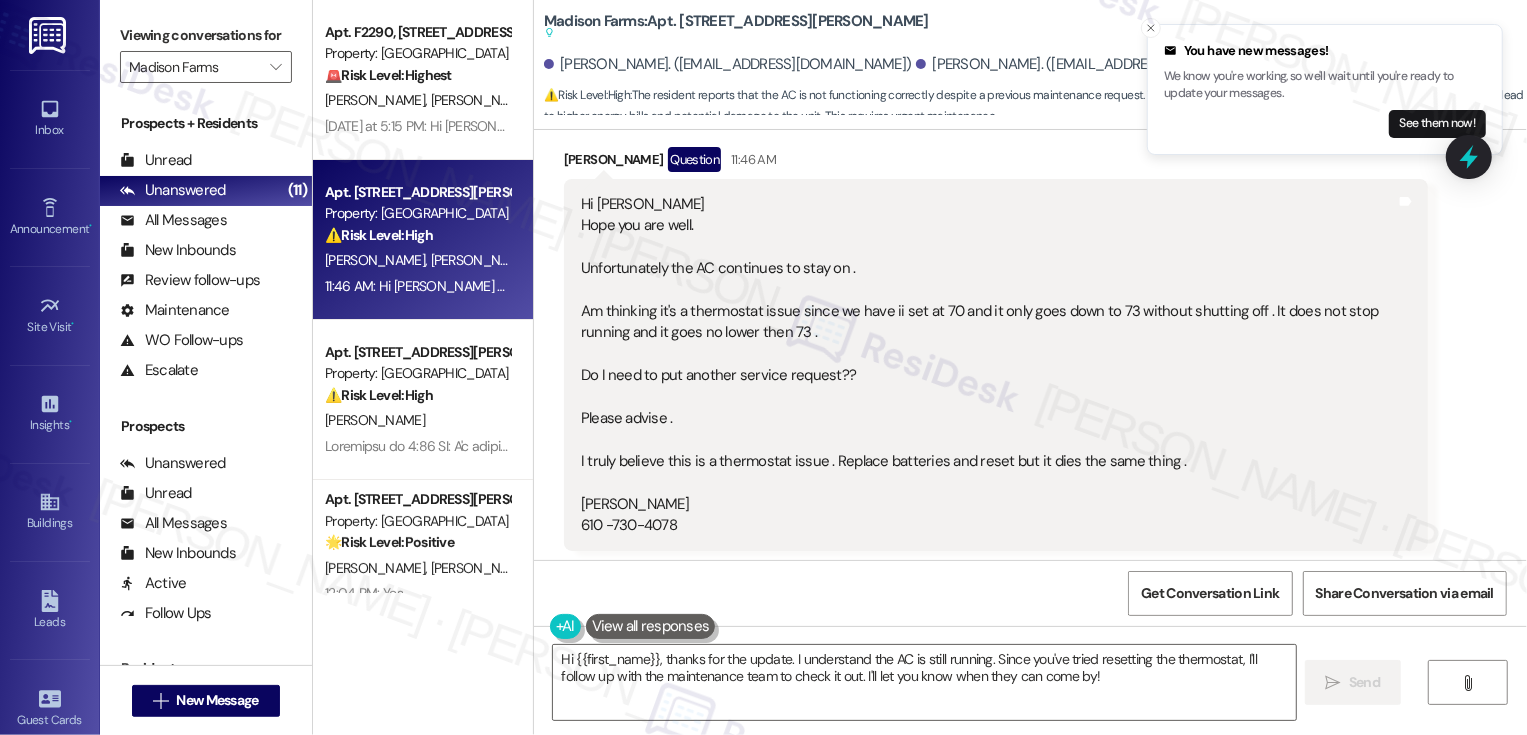 scroll, scrollTop: 7853, scrollLeft: 0, axis: vertical 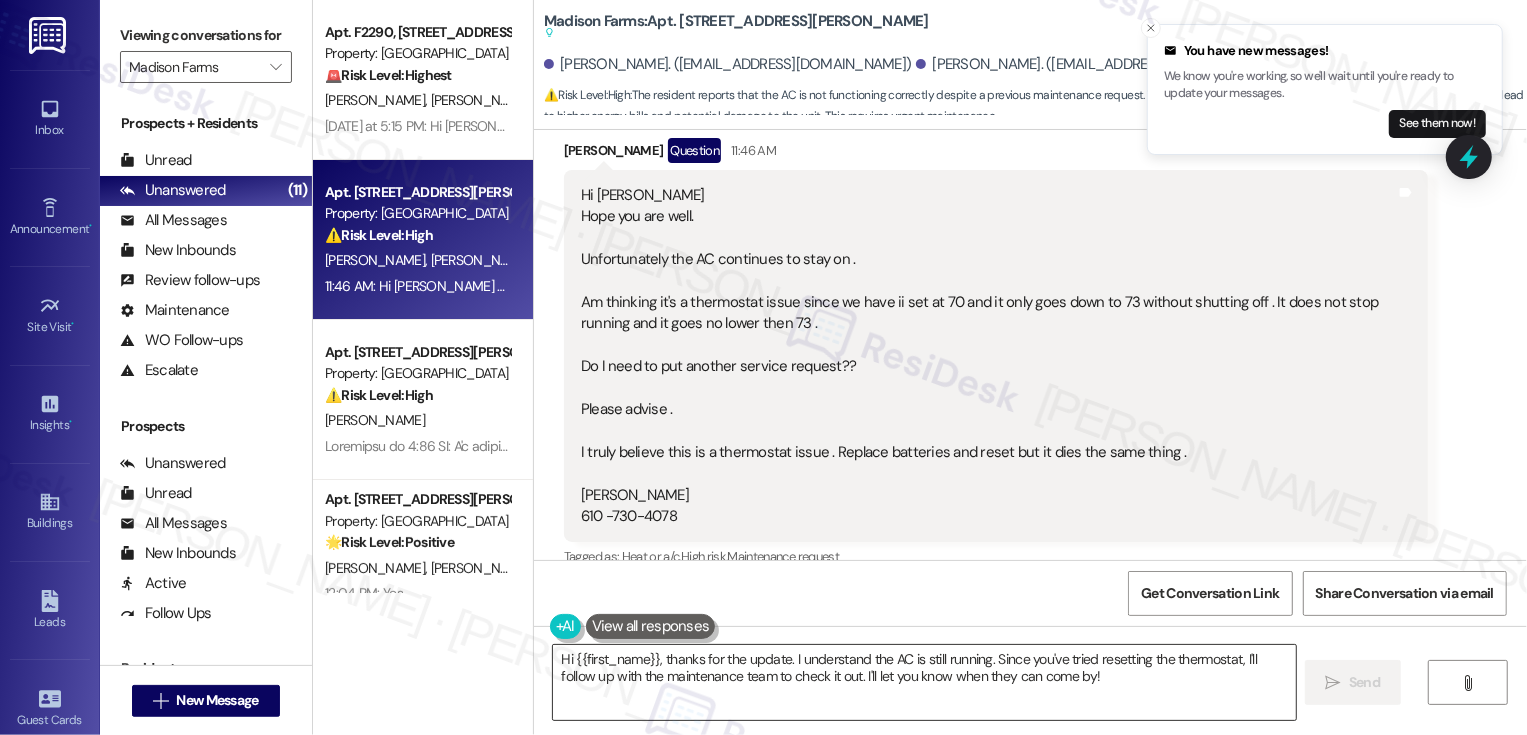 click on "Hi {{first_name}}, thanks for the update. I understand the AC is still running. Since you've tried resetting the thermostat, I'll follow up with the maintenance team to check it out. I'll let you know when they can come by!" at bounding box center (924, 682) 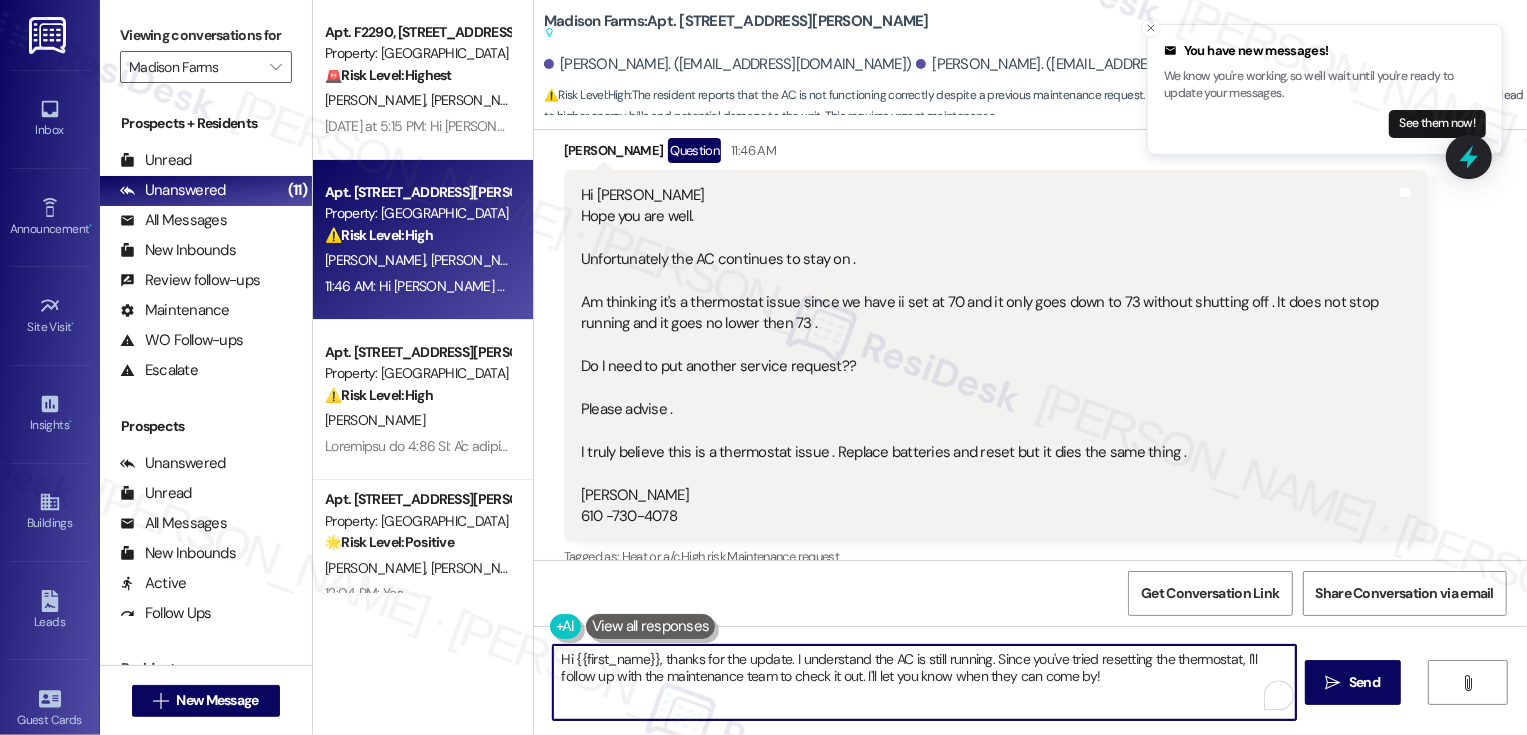 click on "Hi {{first_name}}, thanks for the update. I understand the AC is still running. Since you've tried resetting the thermostat, I'll follow up with the maintenance team to check it out. I'll let you know when they can come by!" at bounding box center (924, 682) 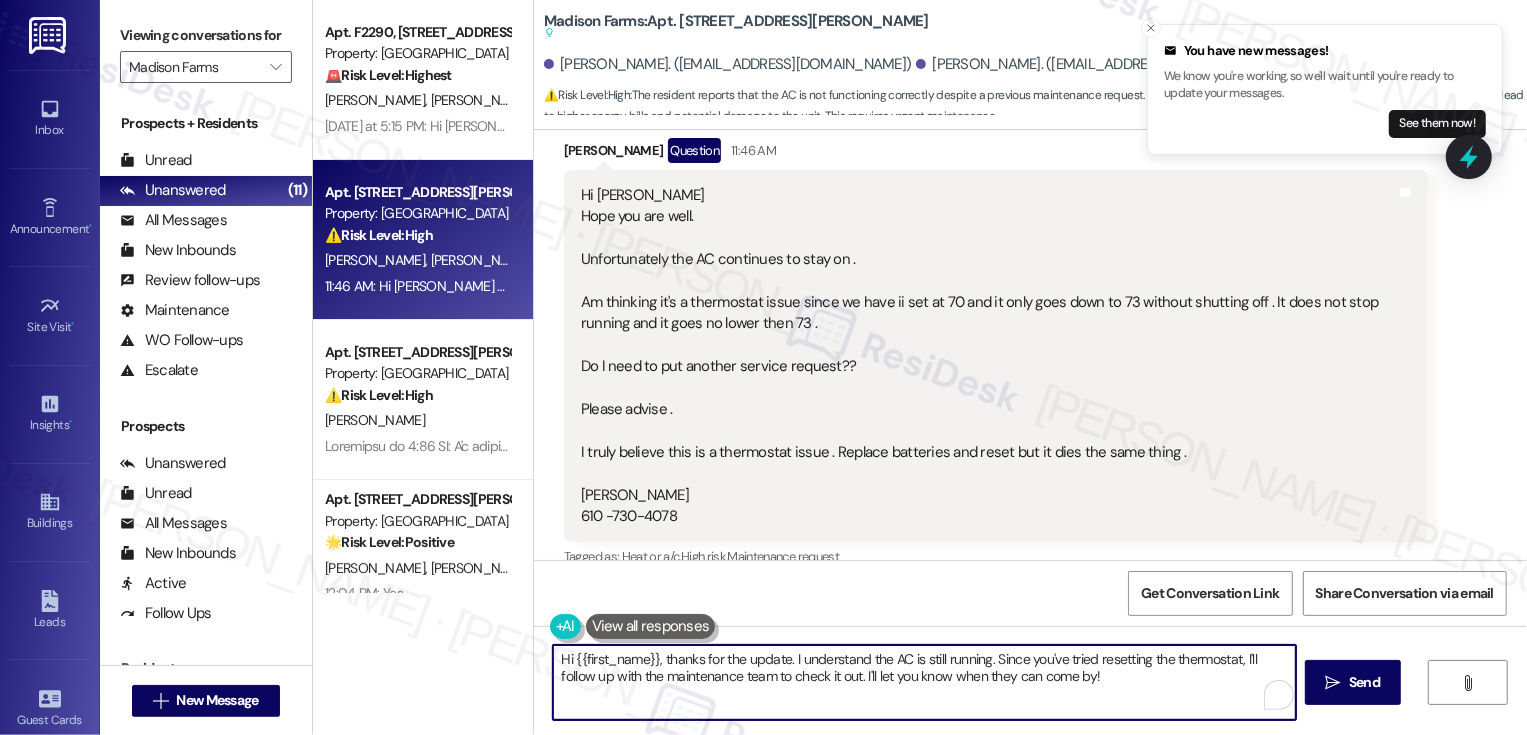 drag, startPoint x: 984, startPoint y: 651, endPoint x: 1093, endPoint y: 692, distance: 116.456 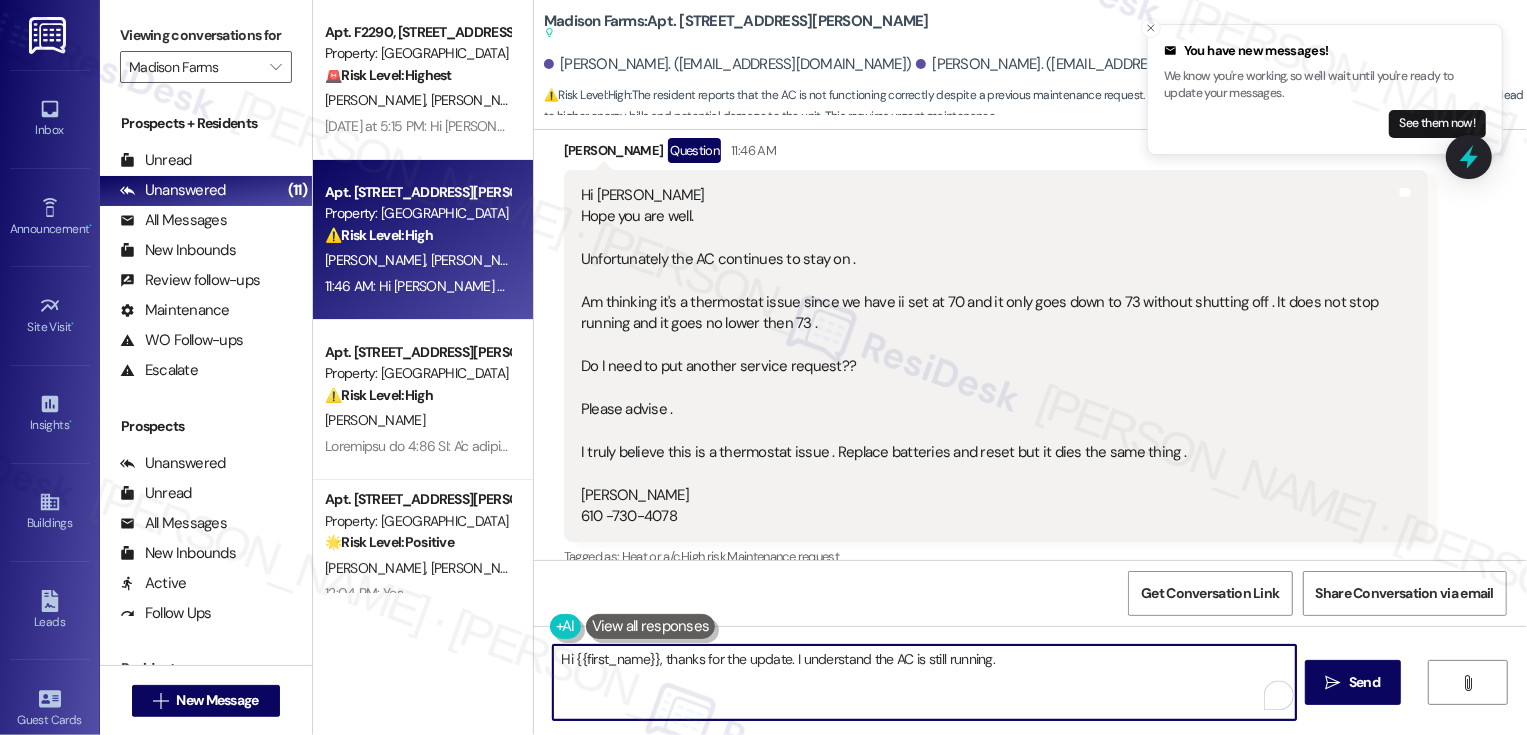 click on "Hi {{first_name}}, thanks for the update. I understand the AC is still running." at bounding box center (924, 682) 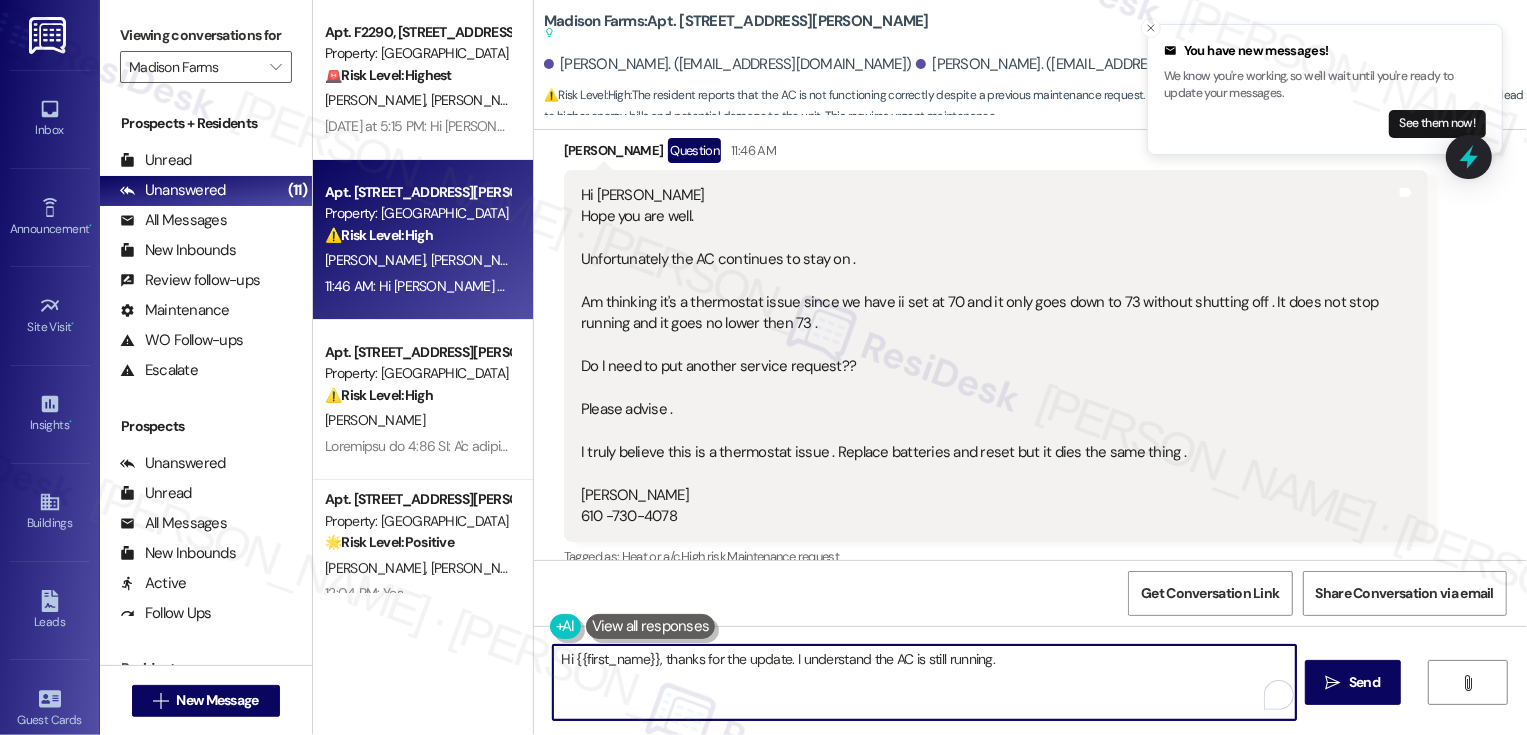 click on "Hi {{first_name}}, thanks for the update. I understand the AC is still running." at bounding box center (924, 682) 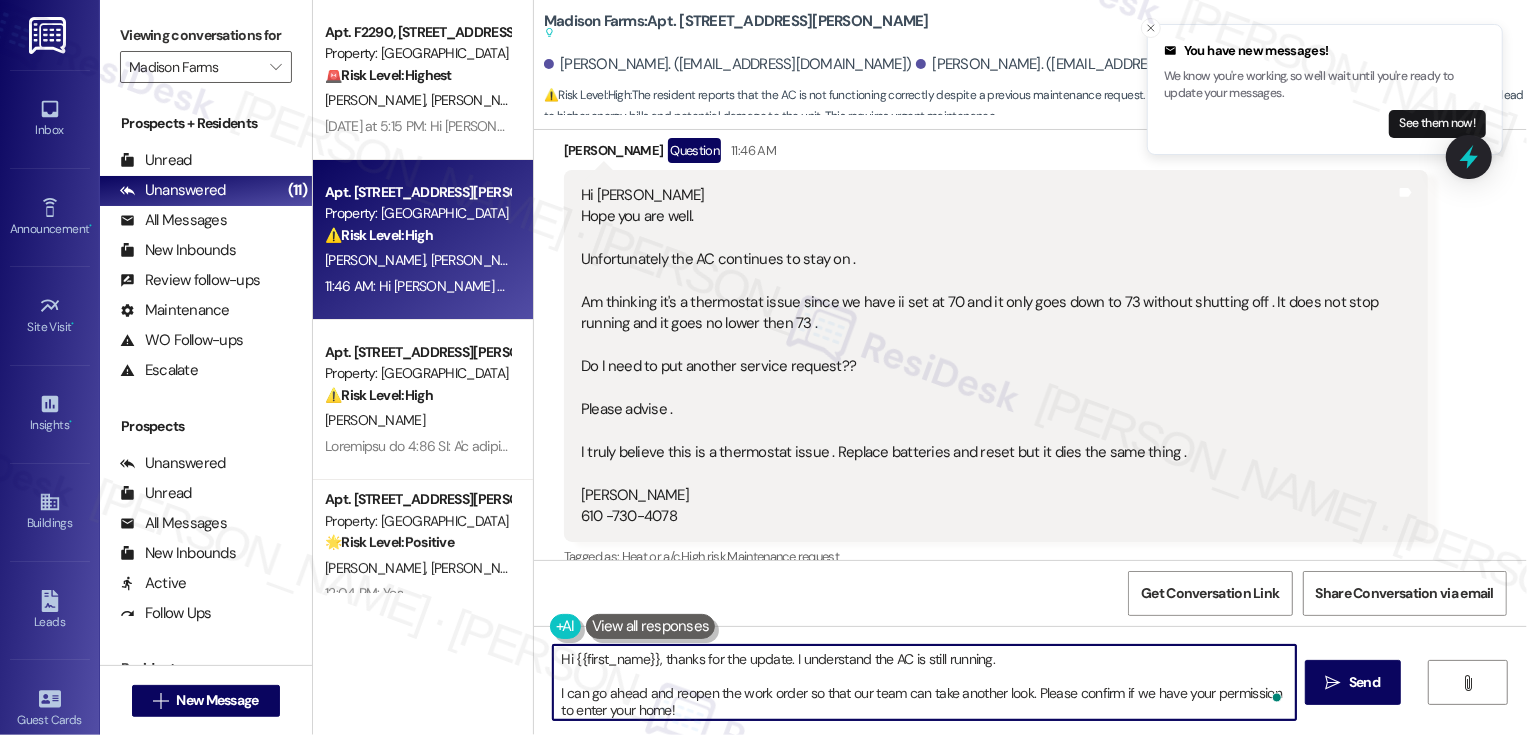 scroll, scrollTop: 7631, scrollLeft: 0, axis: vertical 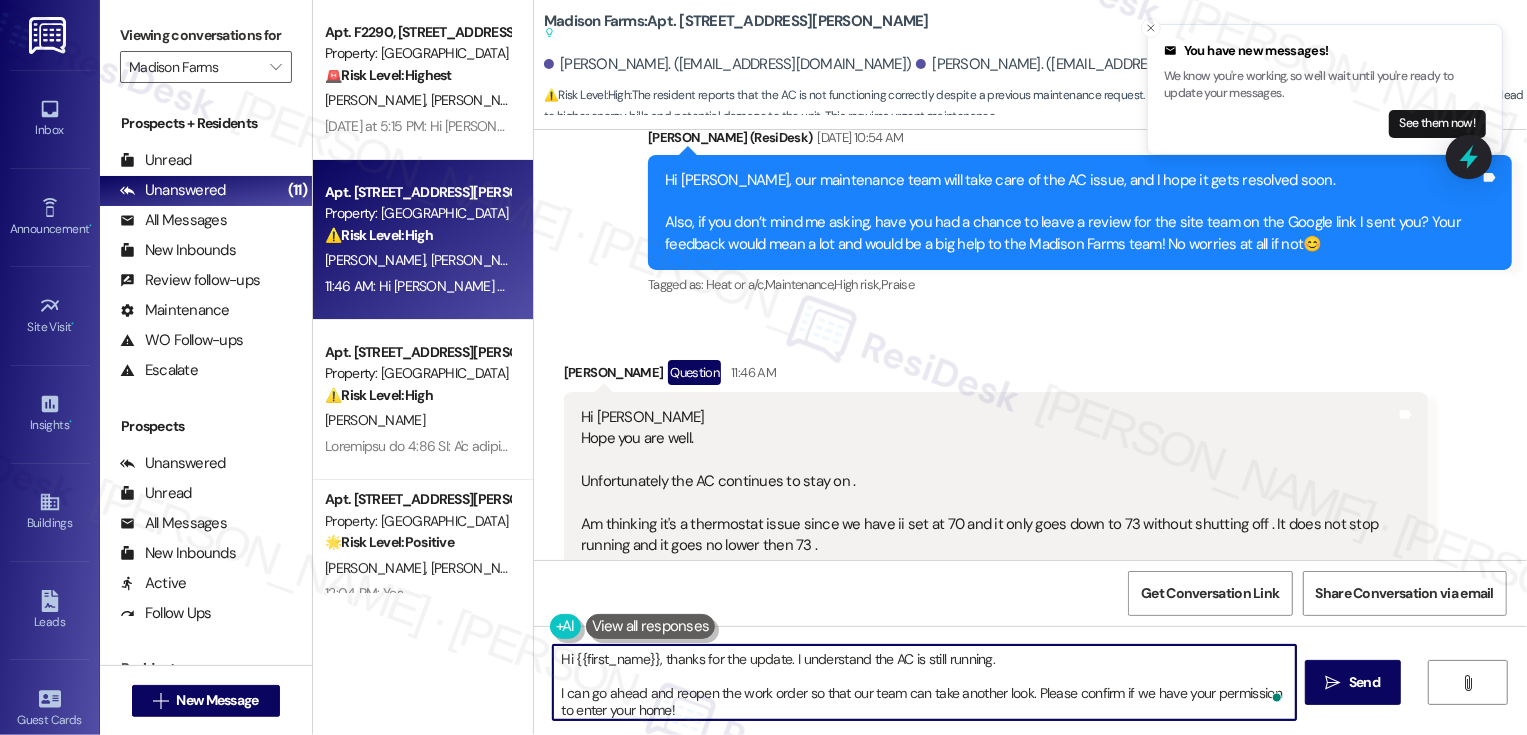 click on "[PERSON_NAME] Question 11:46 AM" at bounding box center [996, 376] 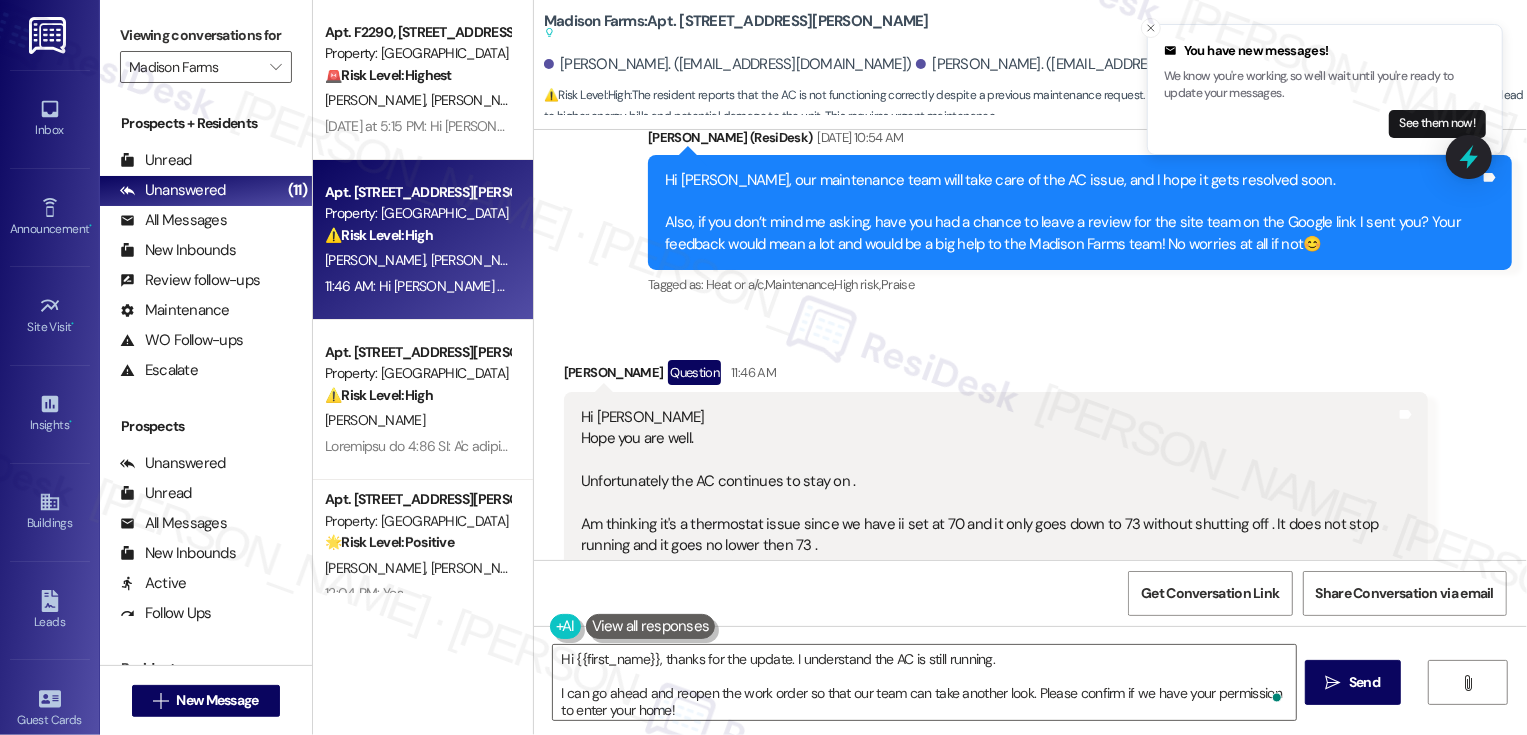 click on "[PERSON_NAME] Question 11:46 AM" at bounding box center (996, 376) 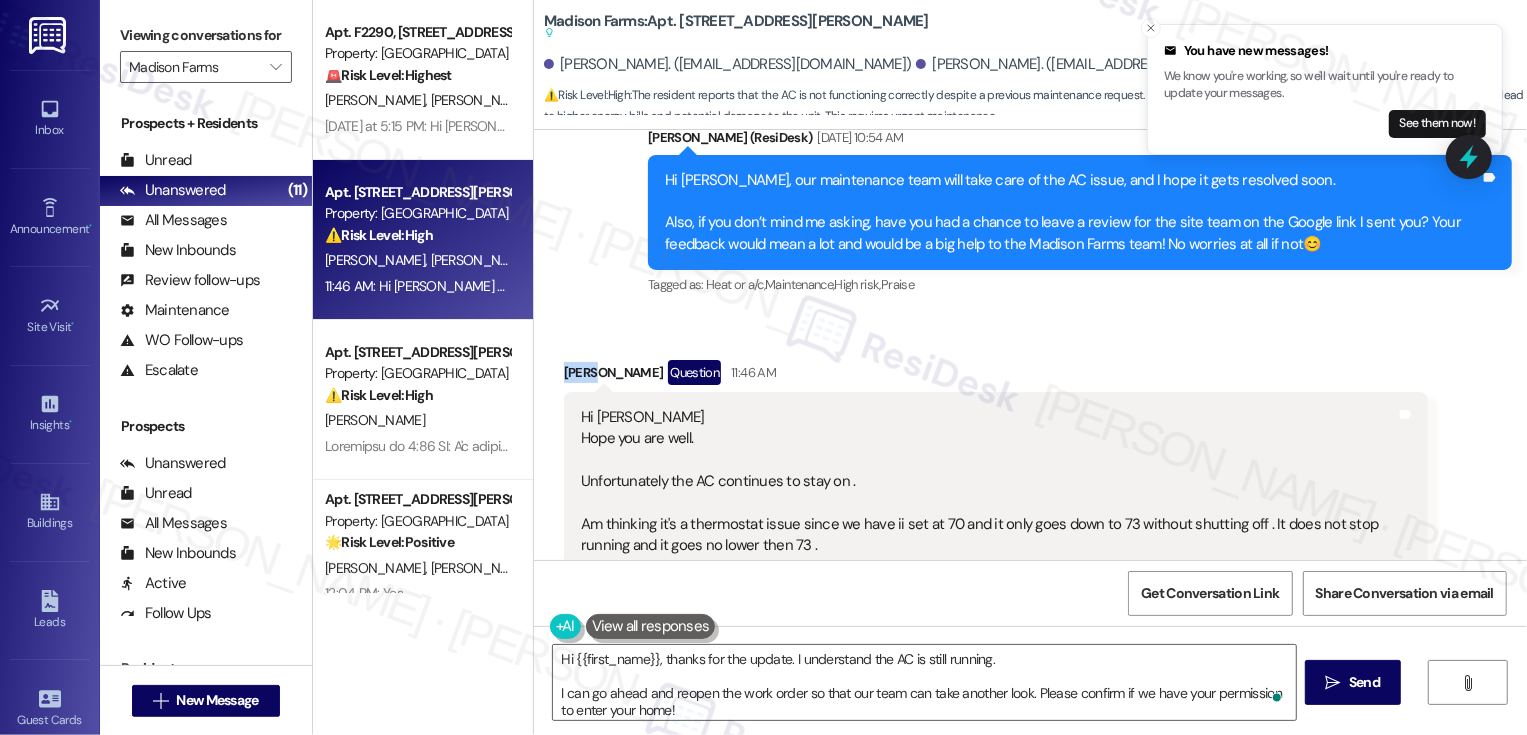 copy on "[PERSON_NAME]" 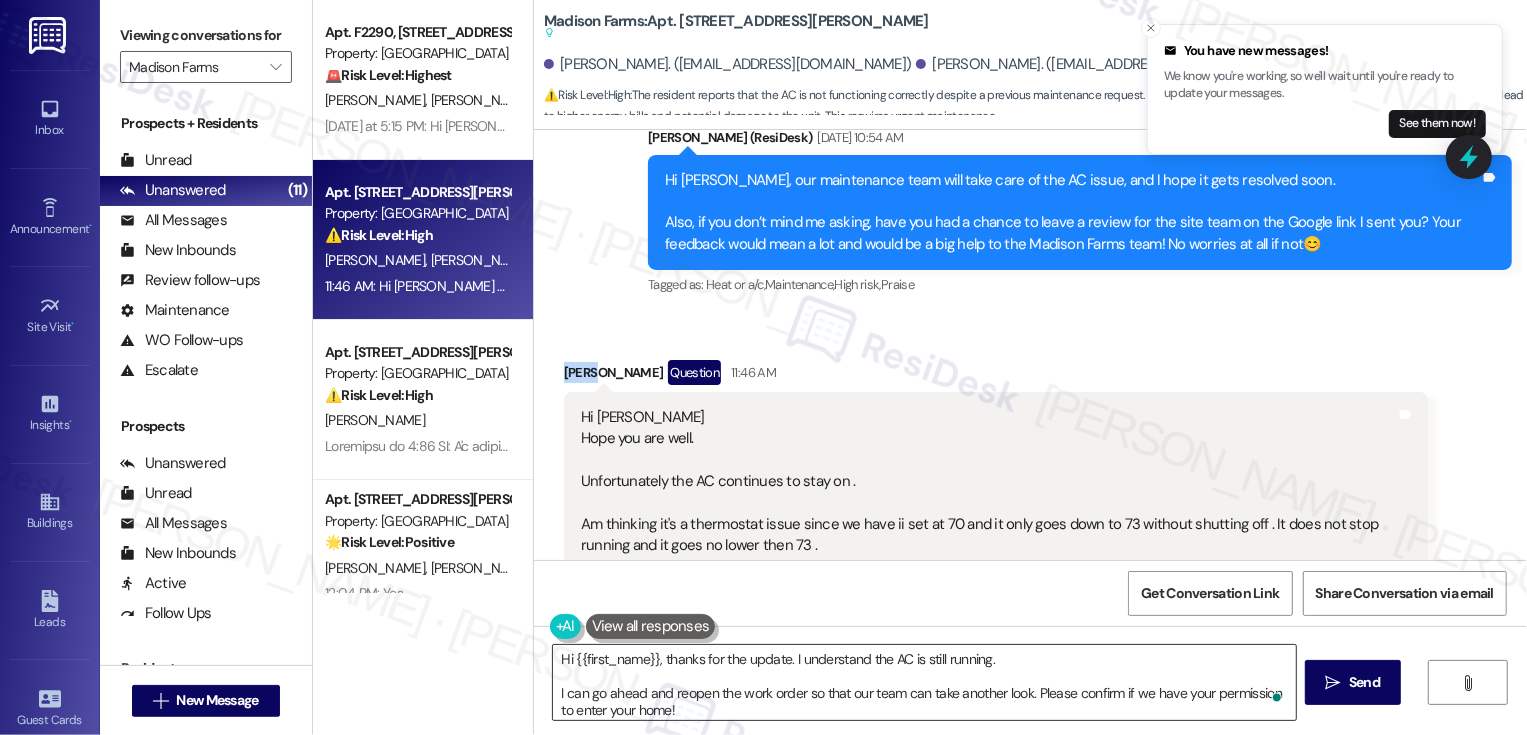 click on "Hi {{first_name}}, thanks for the update. I understand the AC is still running.
I can go ahead and reopen the work order so that our team can take another look. Please confirm if we have your permission to enter your home!" at bounding box center [924, 682] 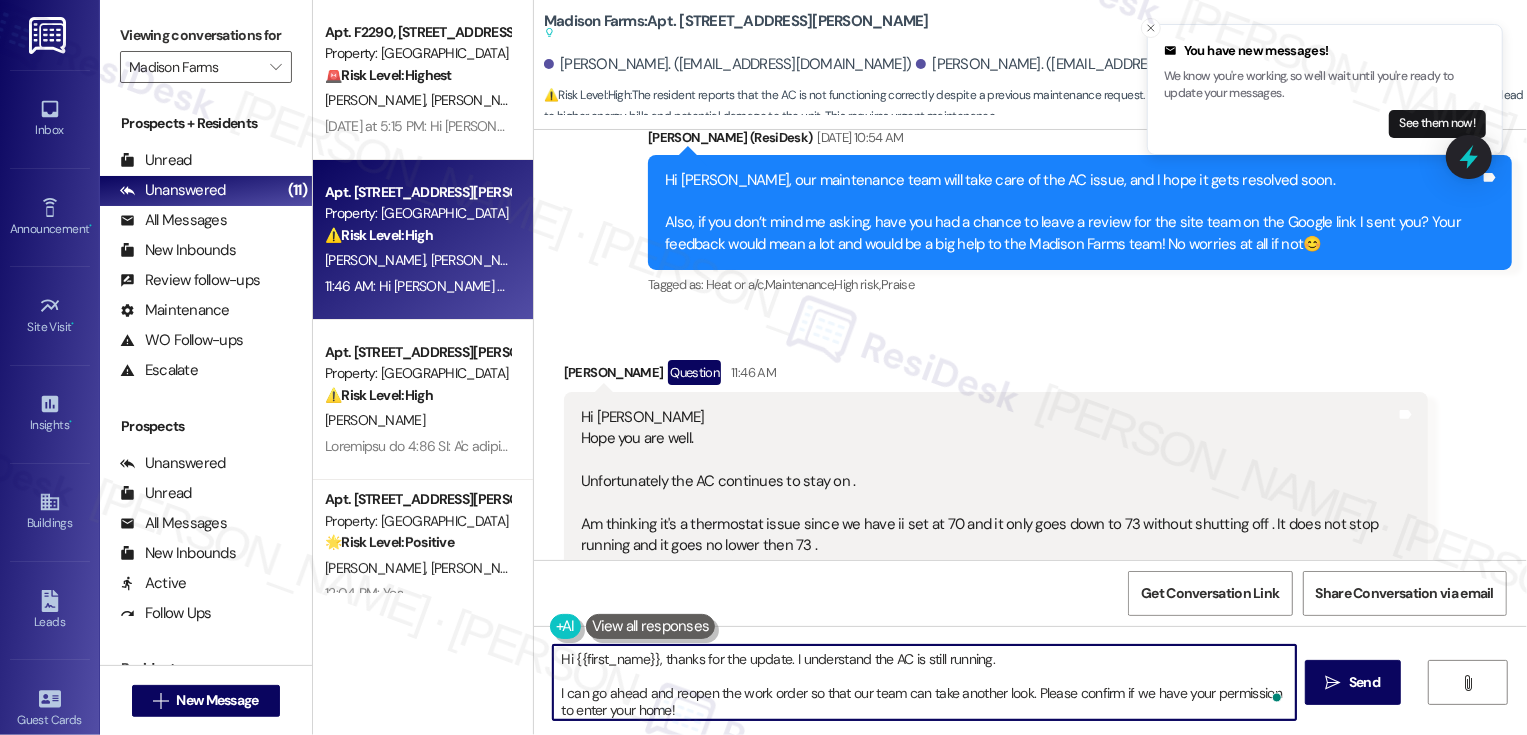 click on "Hi {{first_name}}, thanks for the update. I understand the AC is still running.
I can go ahead and reopen the work order so that our team can take another look. Please confirm if we have your permission to enter your home!" at bounding box center (924, 682) 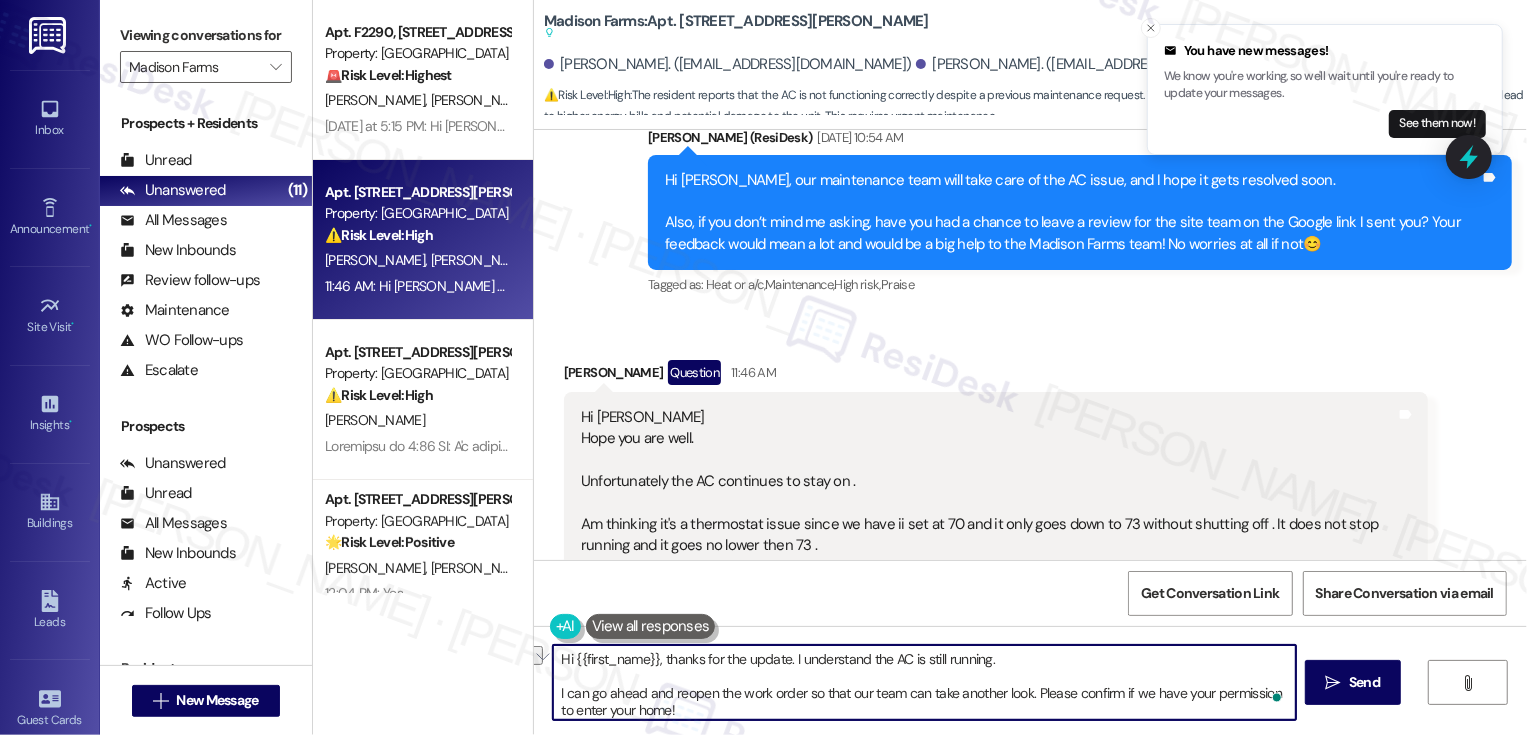 click on "Hi {{first_name}}, thanks for the update. I understand the AC is still running.
I can go ahead and reopen the work order so that our team can take another look. Please confirm if we have your permission to enter your home!" at bounding box center (924, 682) 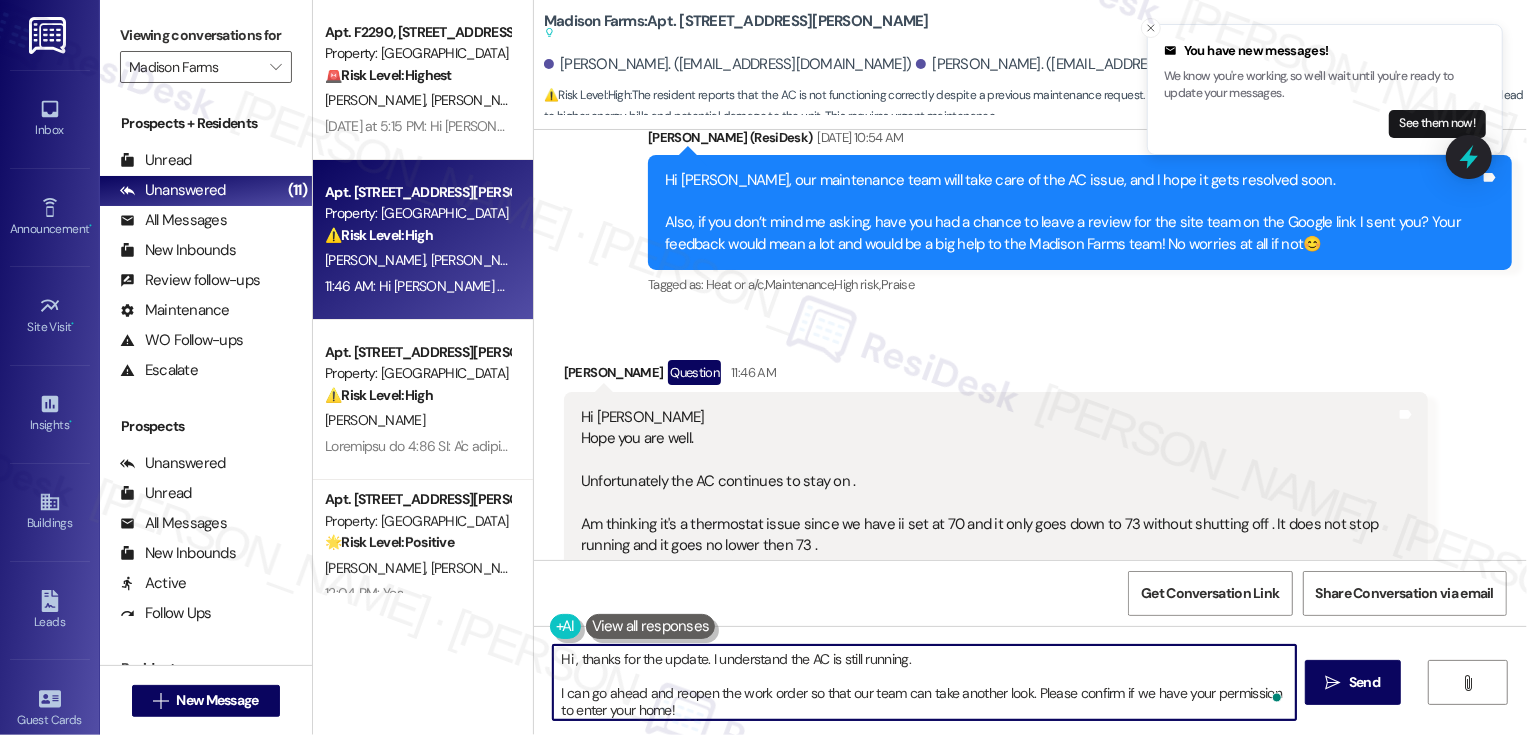 paste on "[PERSON_NAME]" 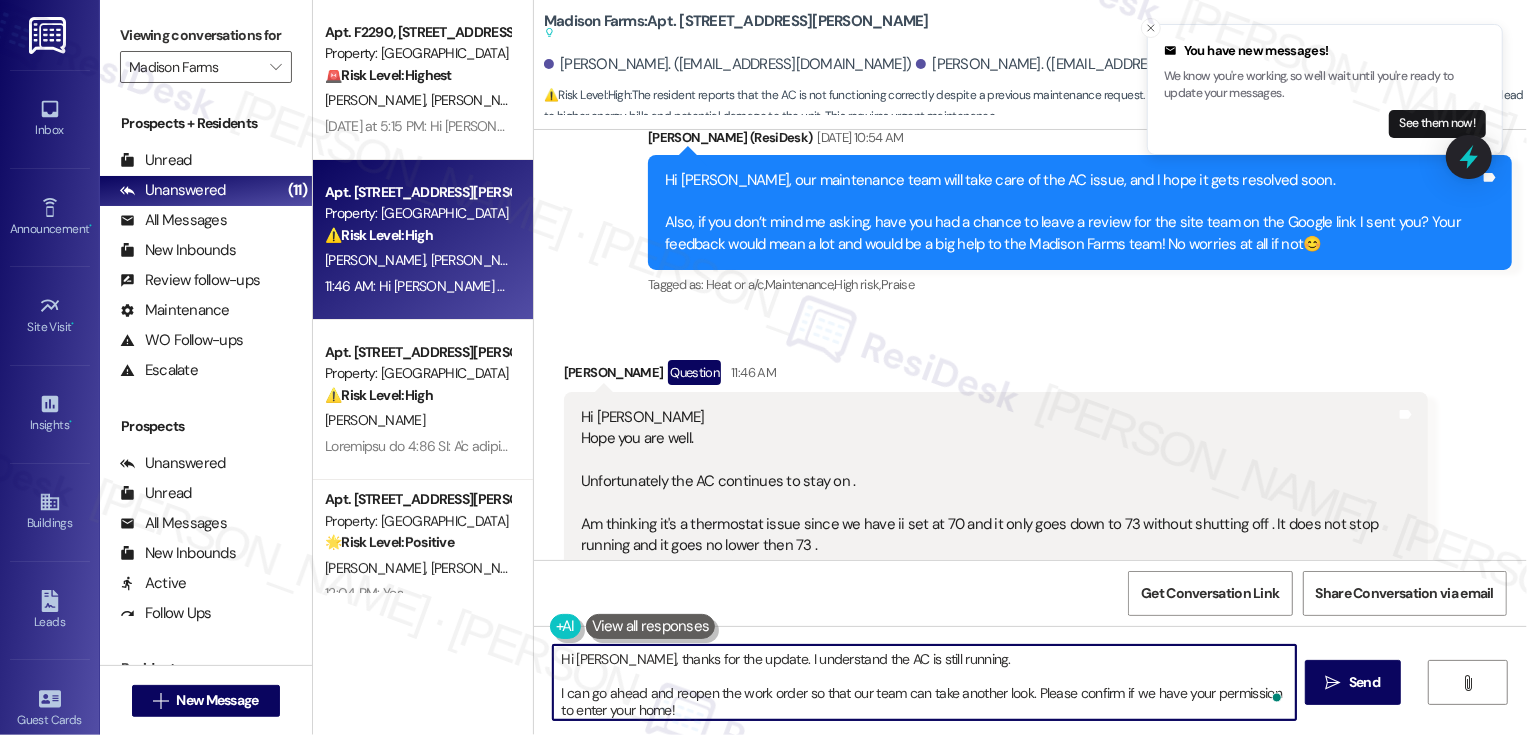 click on "Hi [PERSON_NAME], thanks for the update. I understand the AC is still running.
I can go ahead and reopen the work order so that our team can take another look. Please confirm if we have your permission to enter your home!" at bounding box center (924, 682) 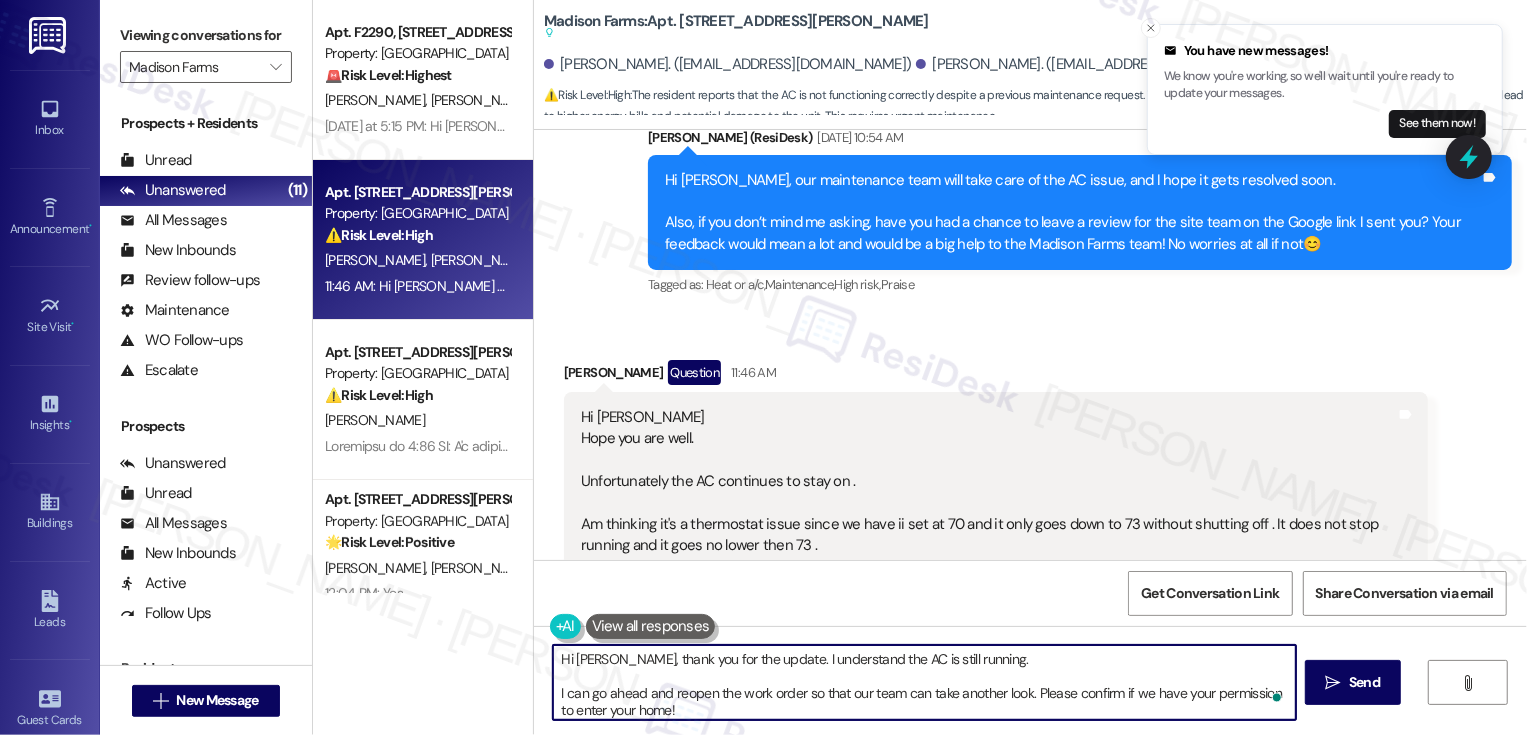 click on "Hi [PERSON_NAME], thank you for the update. I understand the AC is still running.
I can go ahead and reopen the work order so that our team can take another look. Please confirm if we have your permission to enter your home!" at bounding box center [924, 682] 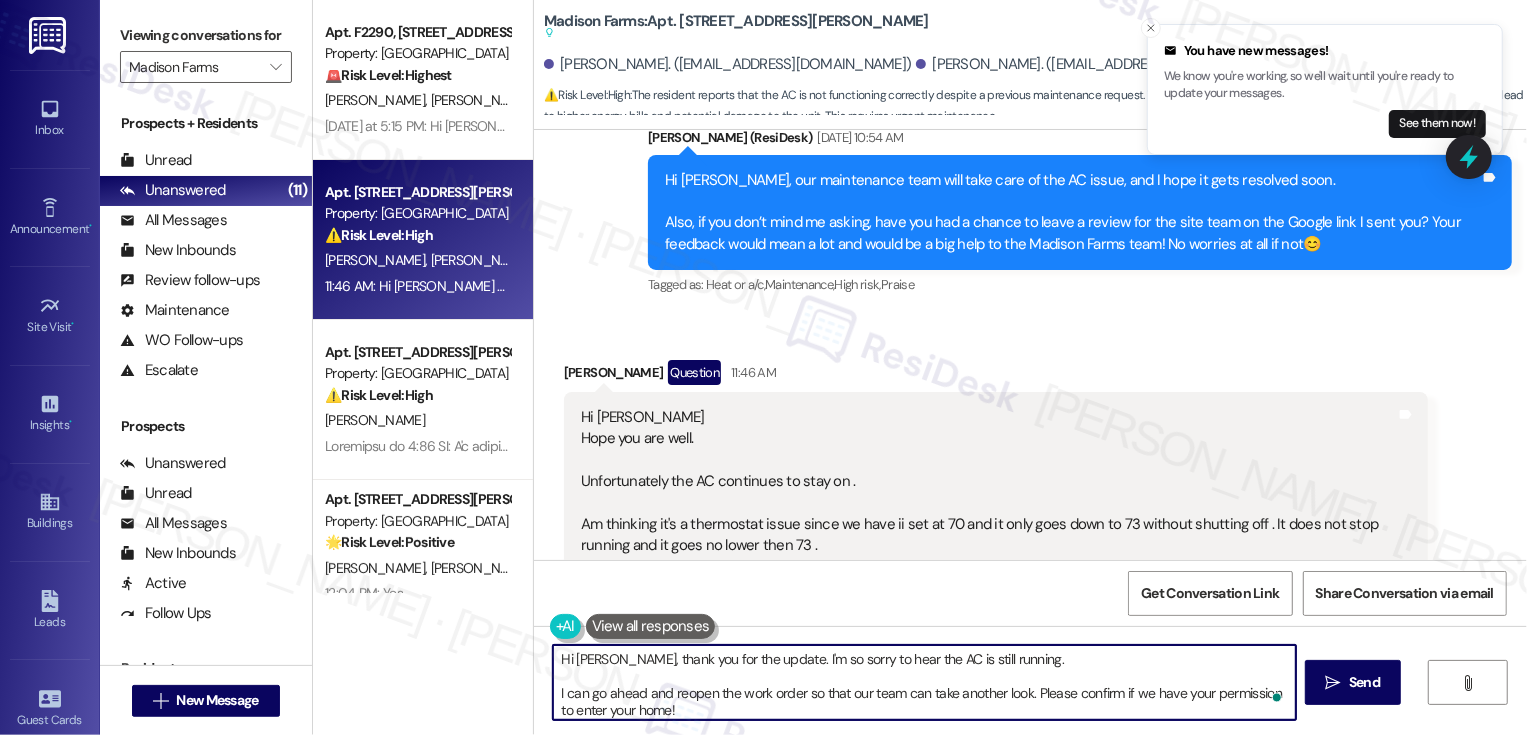 scroll, scrollTop: 5, scrollLeft: 0, axis: vertical 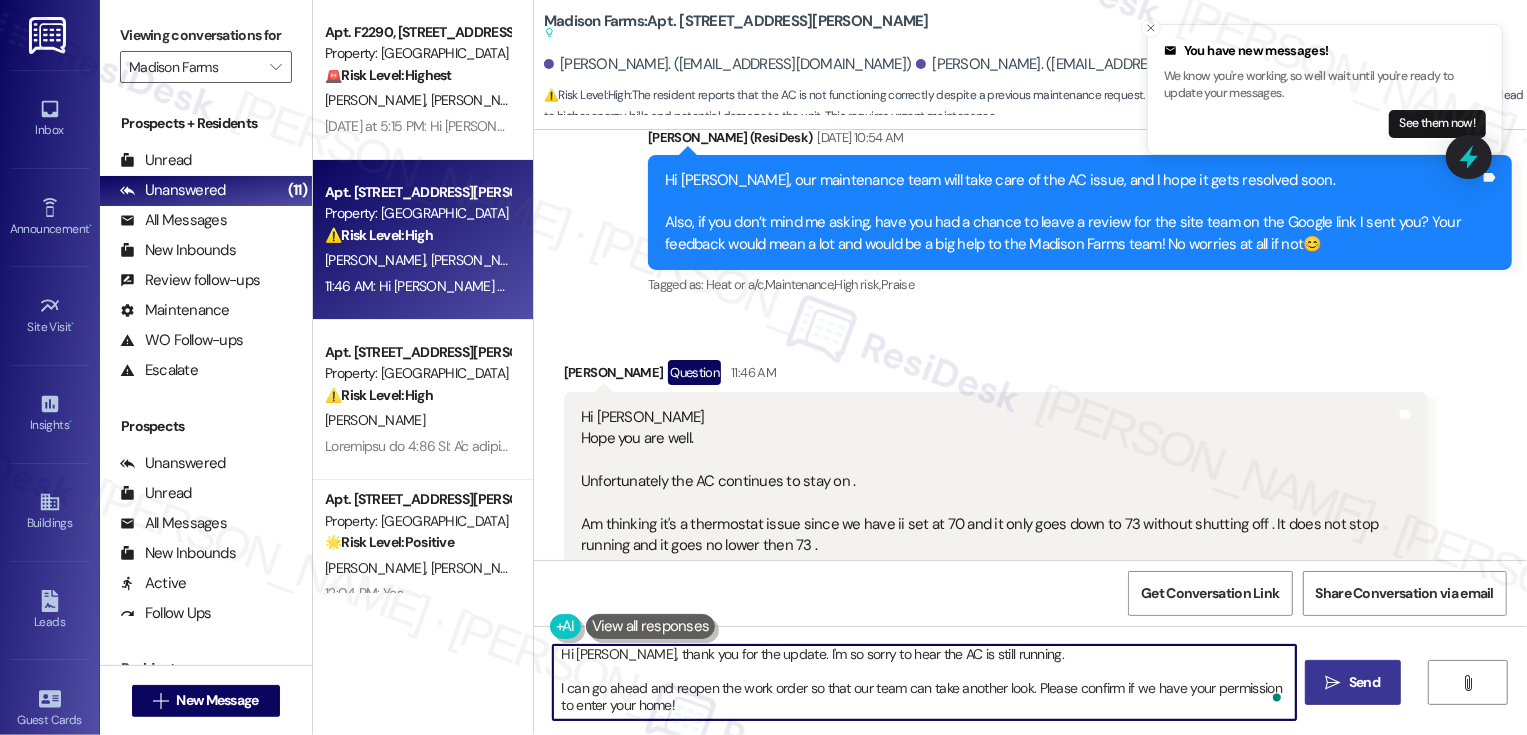 type on "Hi [PERSON_NAME], thank you for the update. I'm so sorry to hear the AC is still running.
I can go ahead and reopen the work order so that our team can take another look. Please confirm if we have your permission to enter your home!" 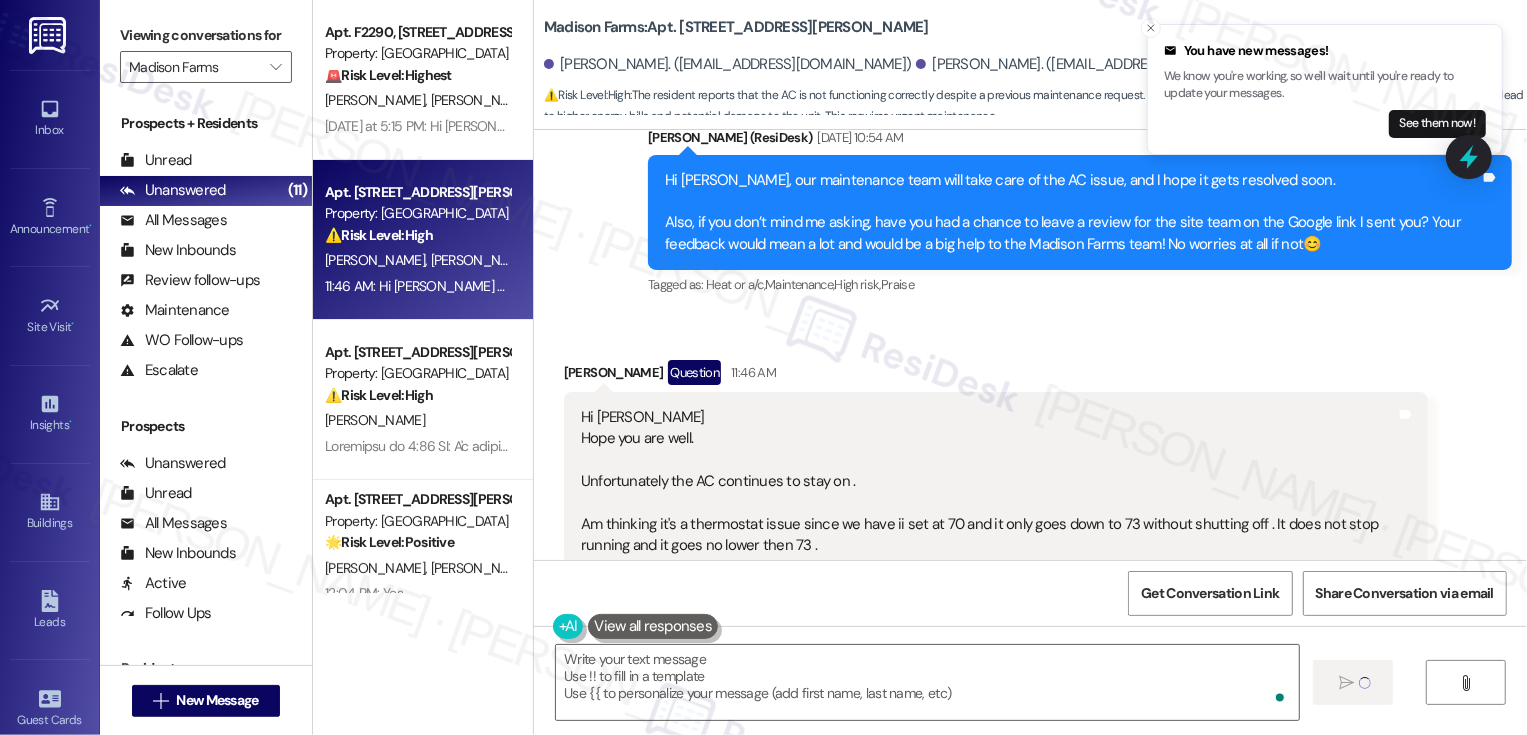 scroll, scrollTop: 0, scrollLeft: 0, axis: both 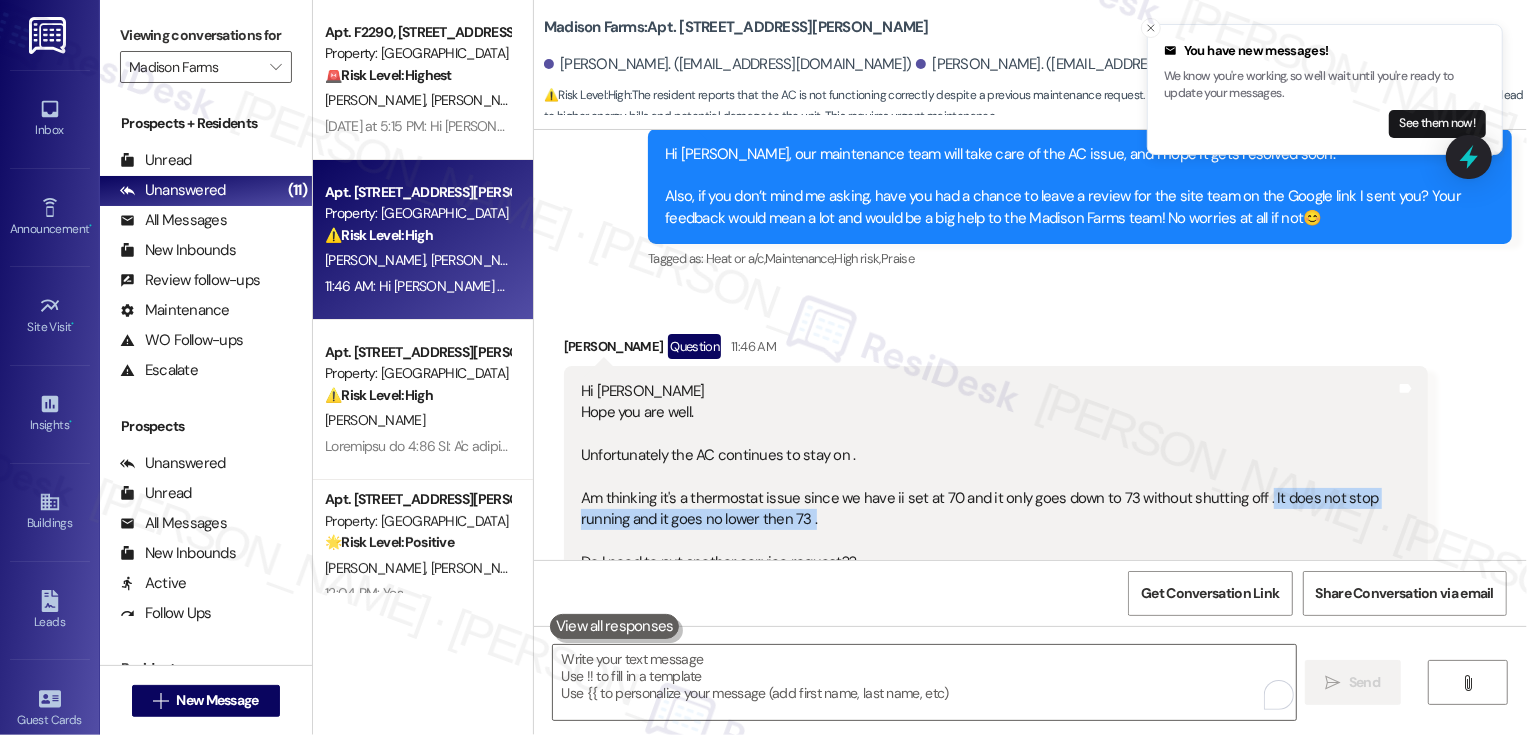 drag, startPoint x: 1244, startPoint y: 453, endPoint x: 1246, endPoint y: 474, distance: 21.095022 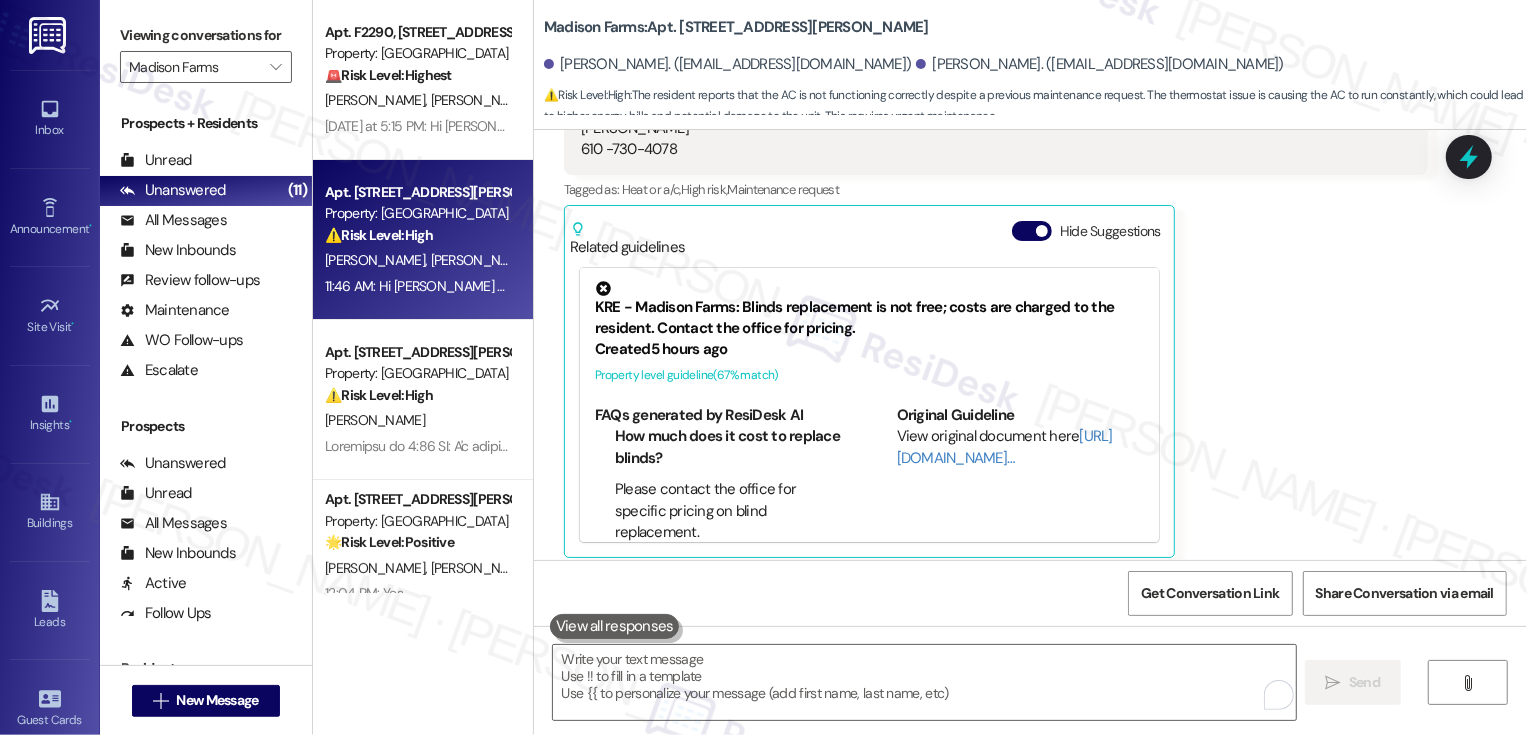 scroll, scrollTop: 8313, scrollLeft: 0, axis: vertical 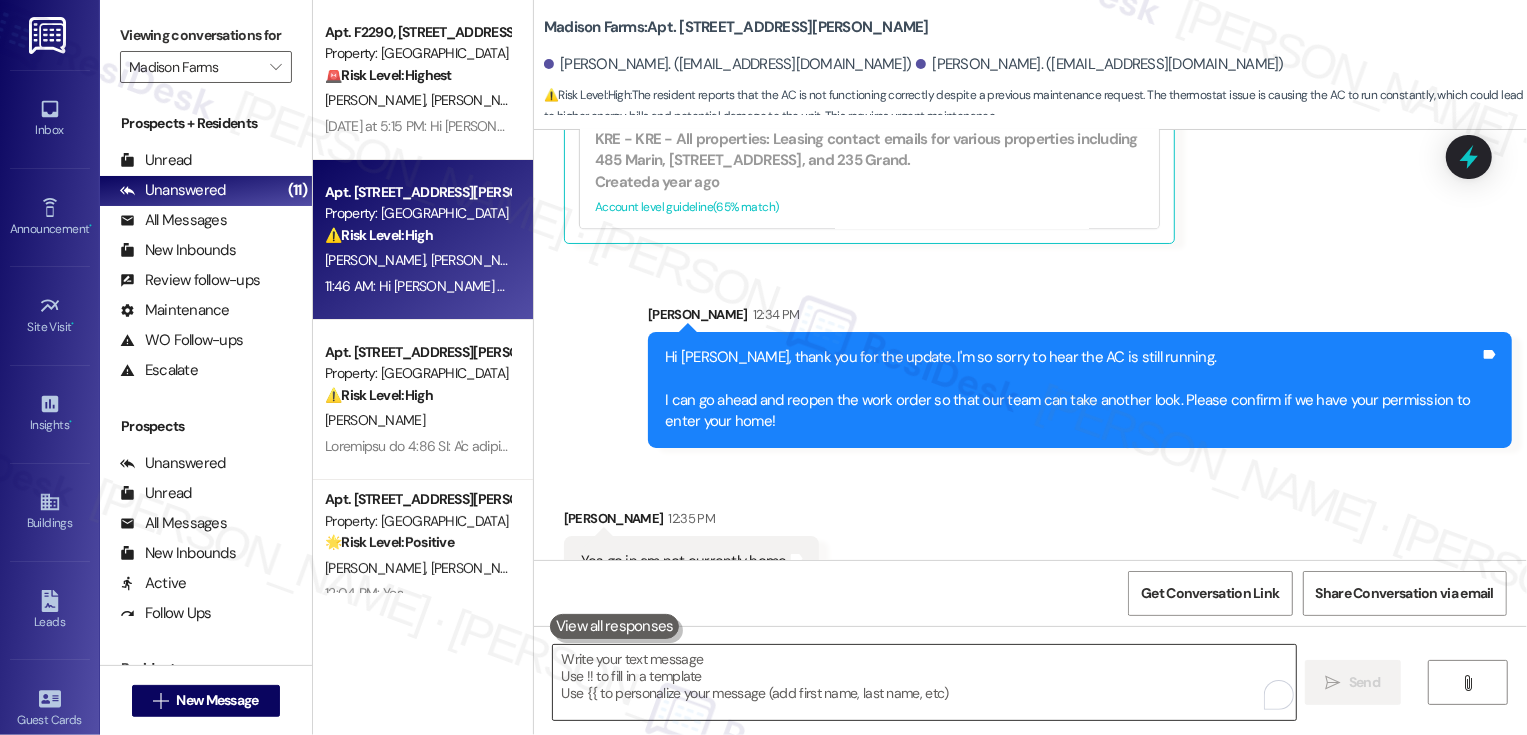 click at bounding box center (924, 682) 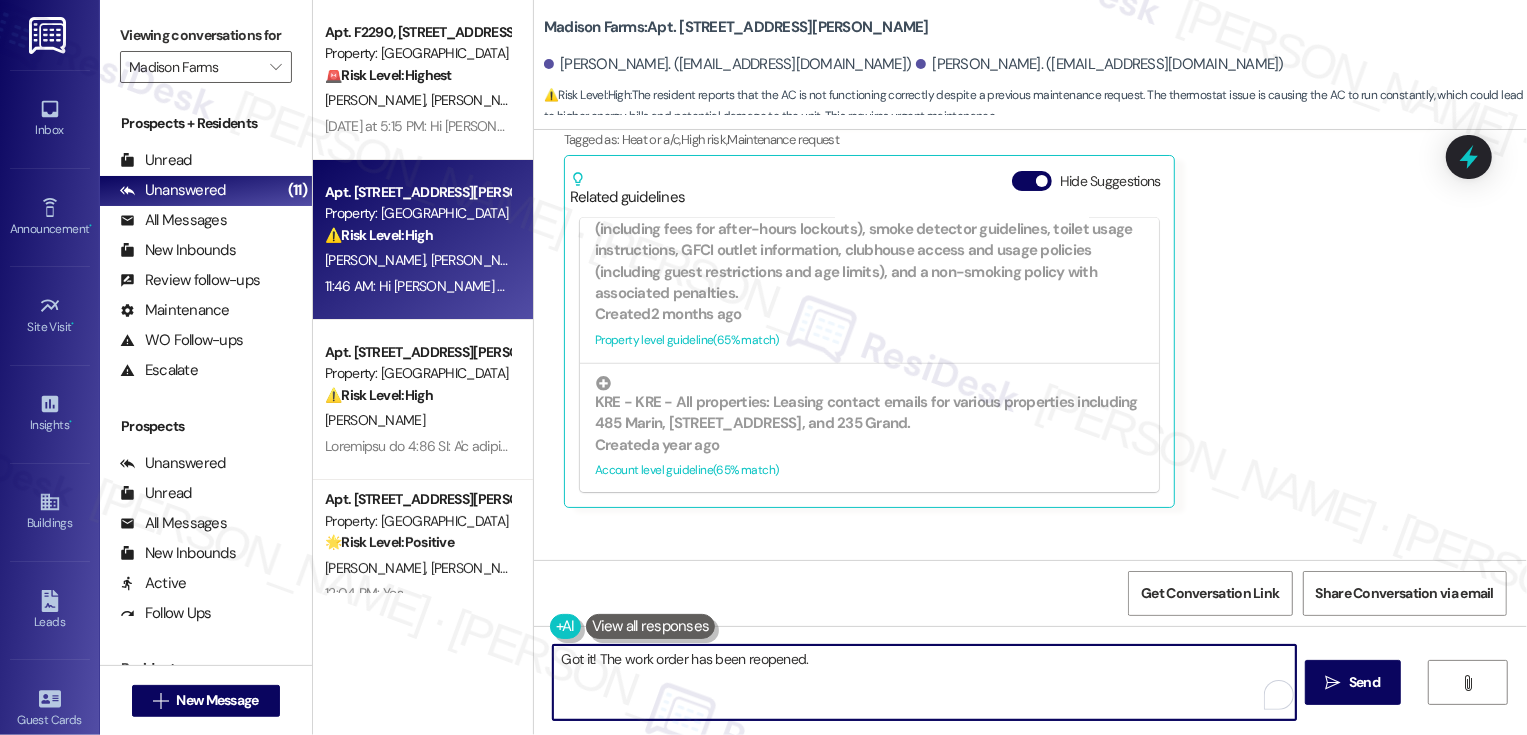 scroll, scrollTop: 8534, scrollLeft: 0, axis: vertical 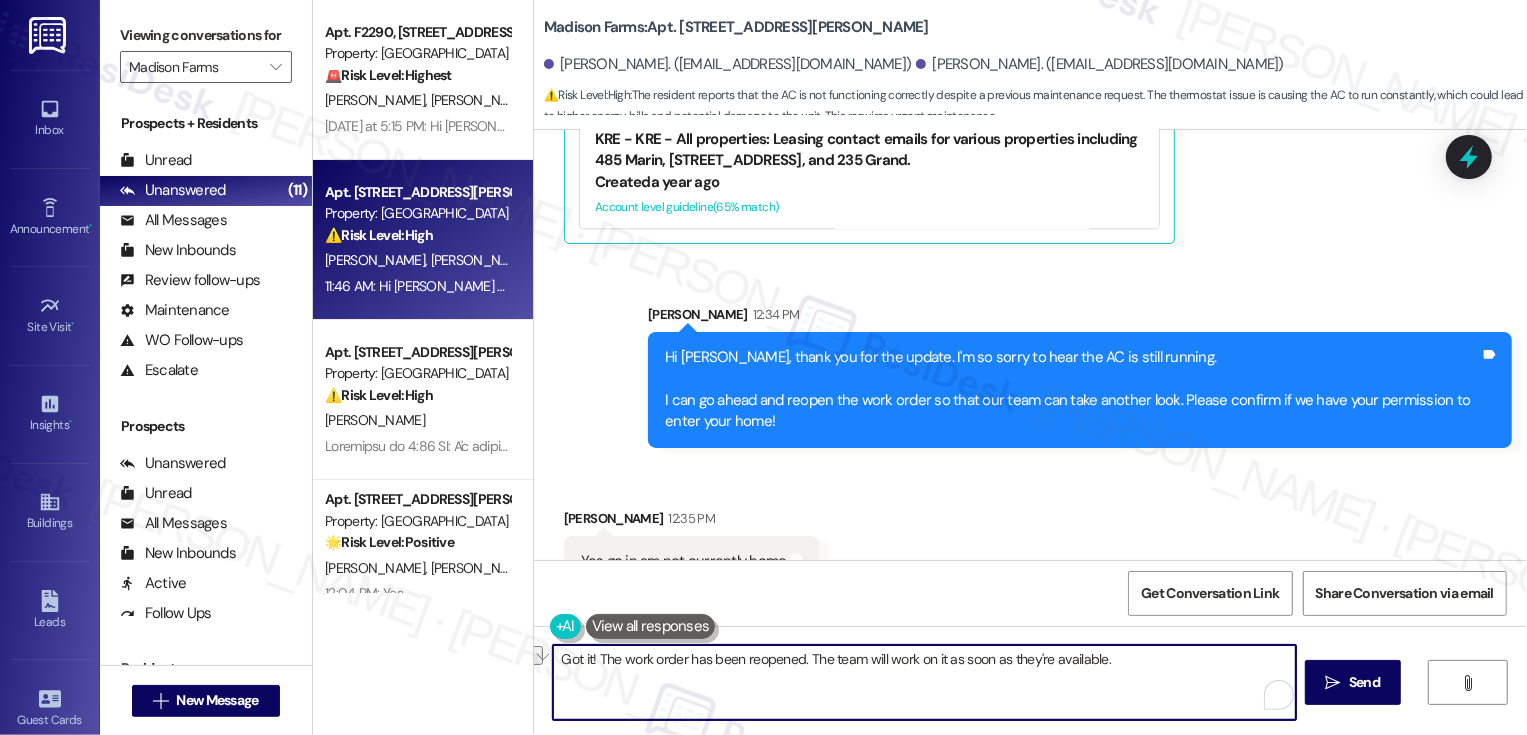 paste on ", and the team will take care of it as soon as they’re available.
Let me know if you need anything else in the meantime!" 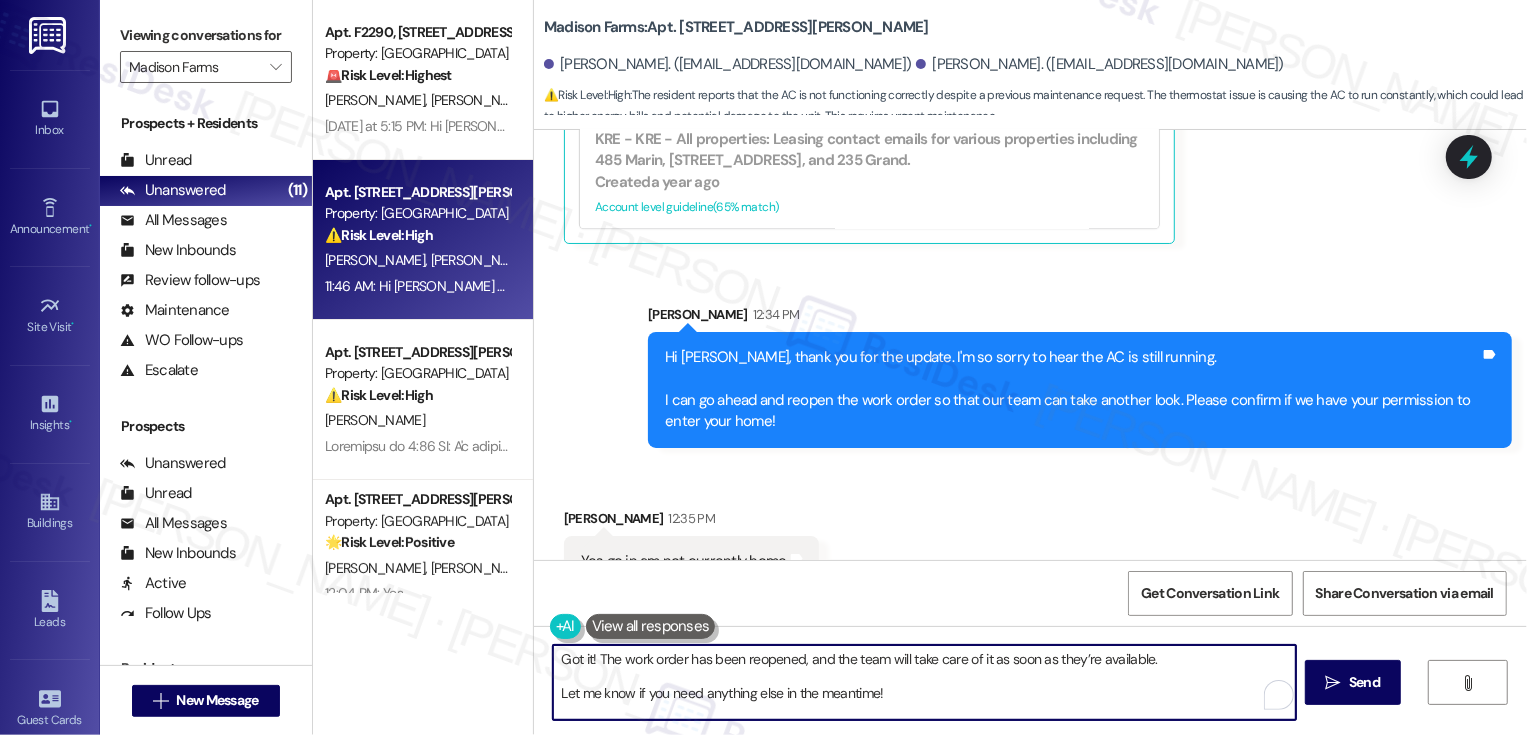 click on "Got it! The work order has been reopened, and the team will take care of it as soon as they’re available.
Let me know if you need anything else in the meantime!" at bounding box center (924, 682) 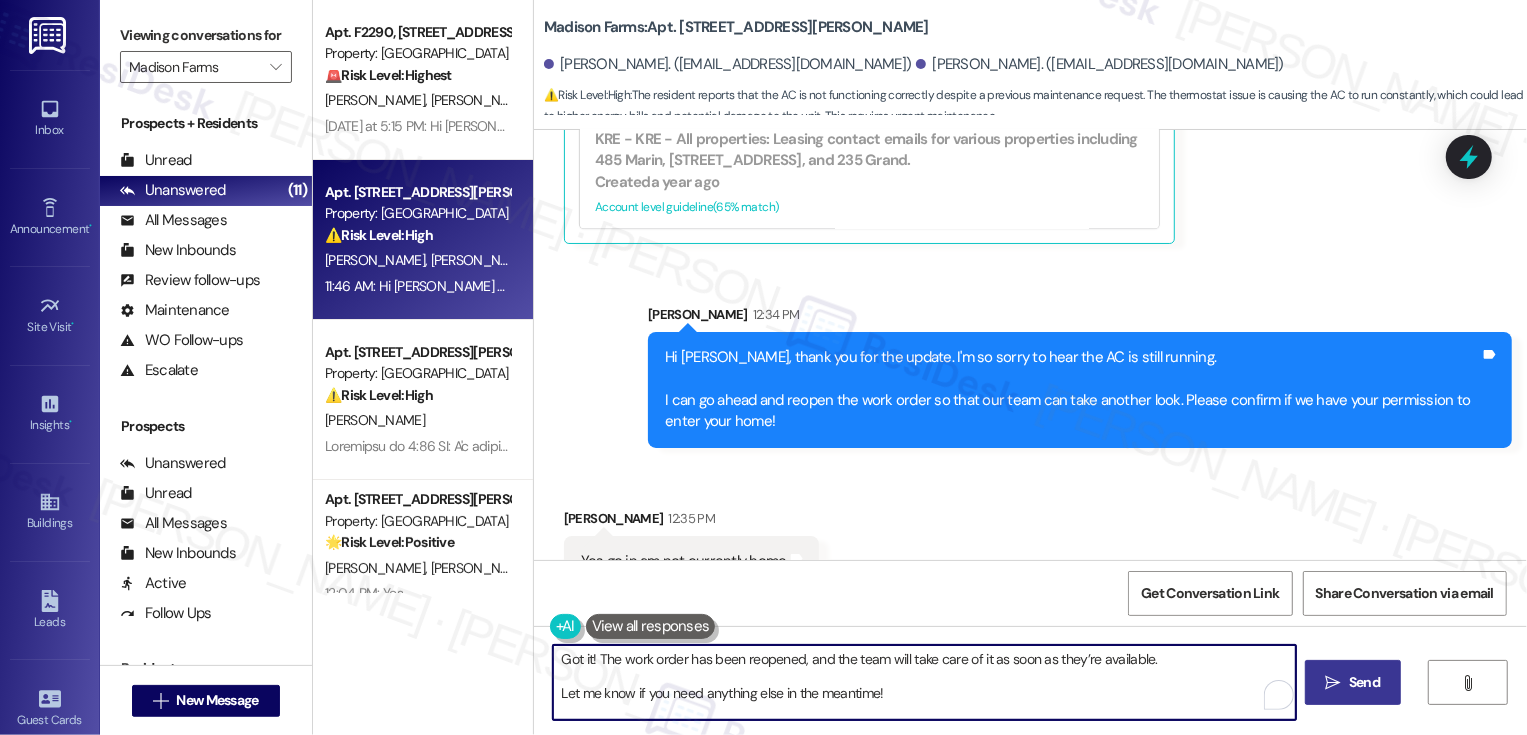 type on "Got it! The work order has been reopened, and the team will take care of it as soon as they’re available.
Let me know if you need anything else in the meantime!" 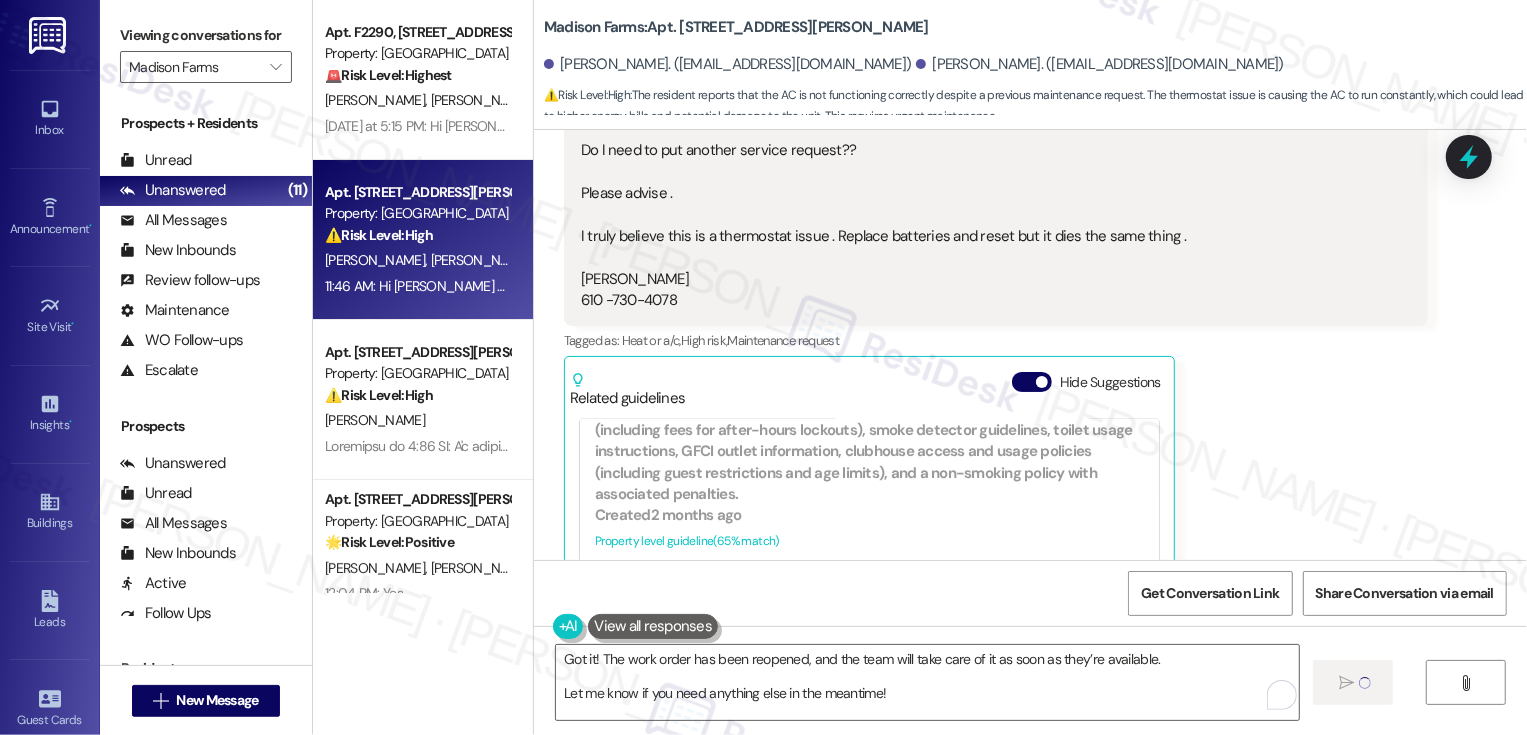 type 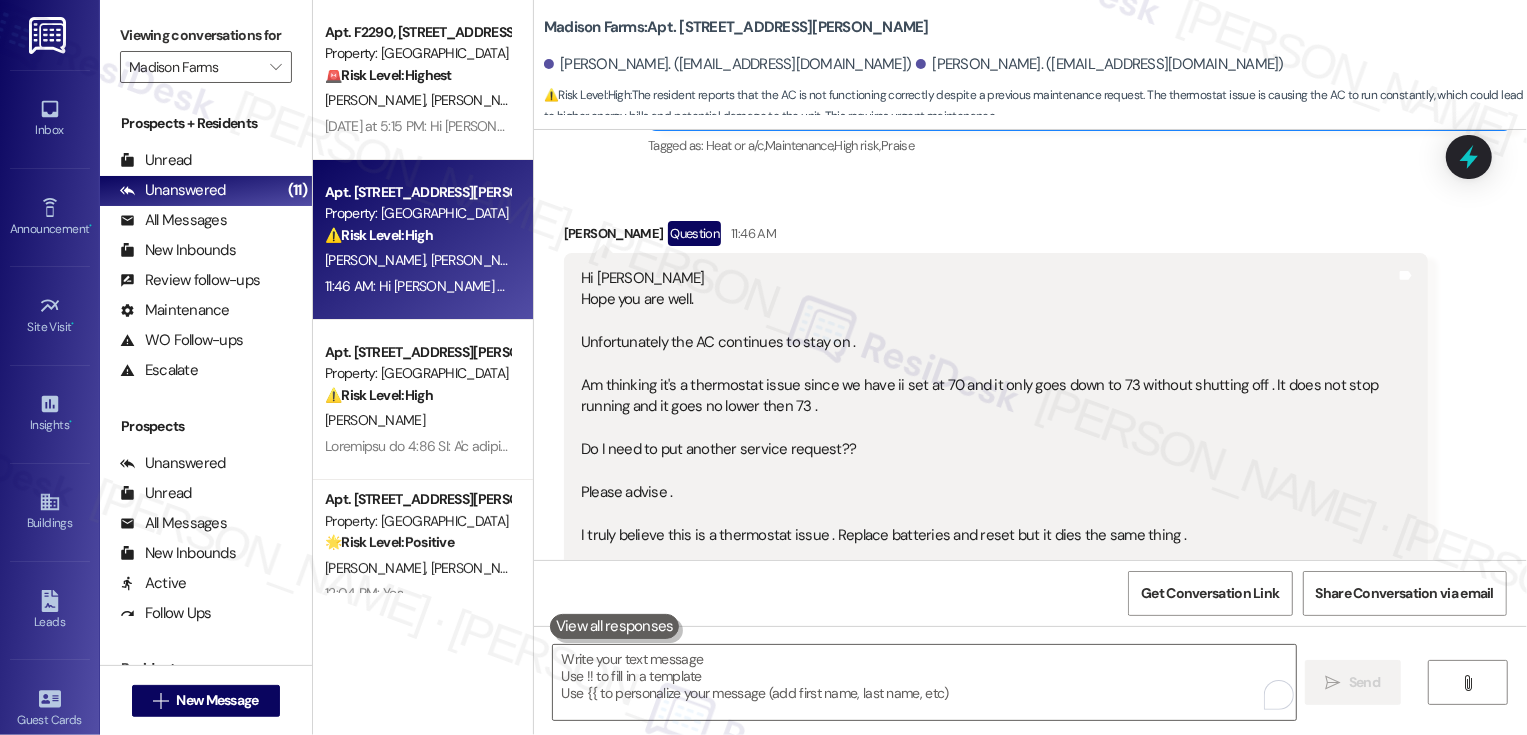 scroll, scrollTop: 7810, scrollLeft: 0, axis: vertical 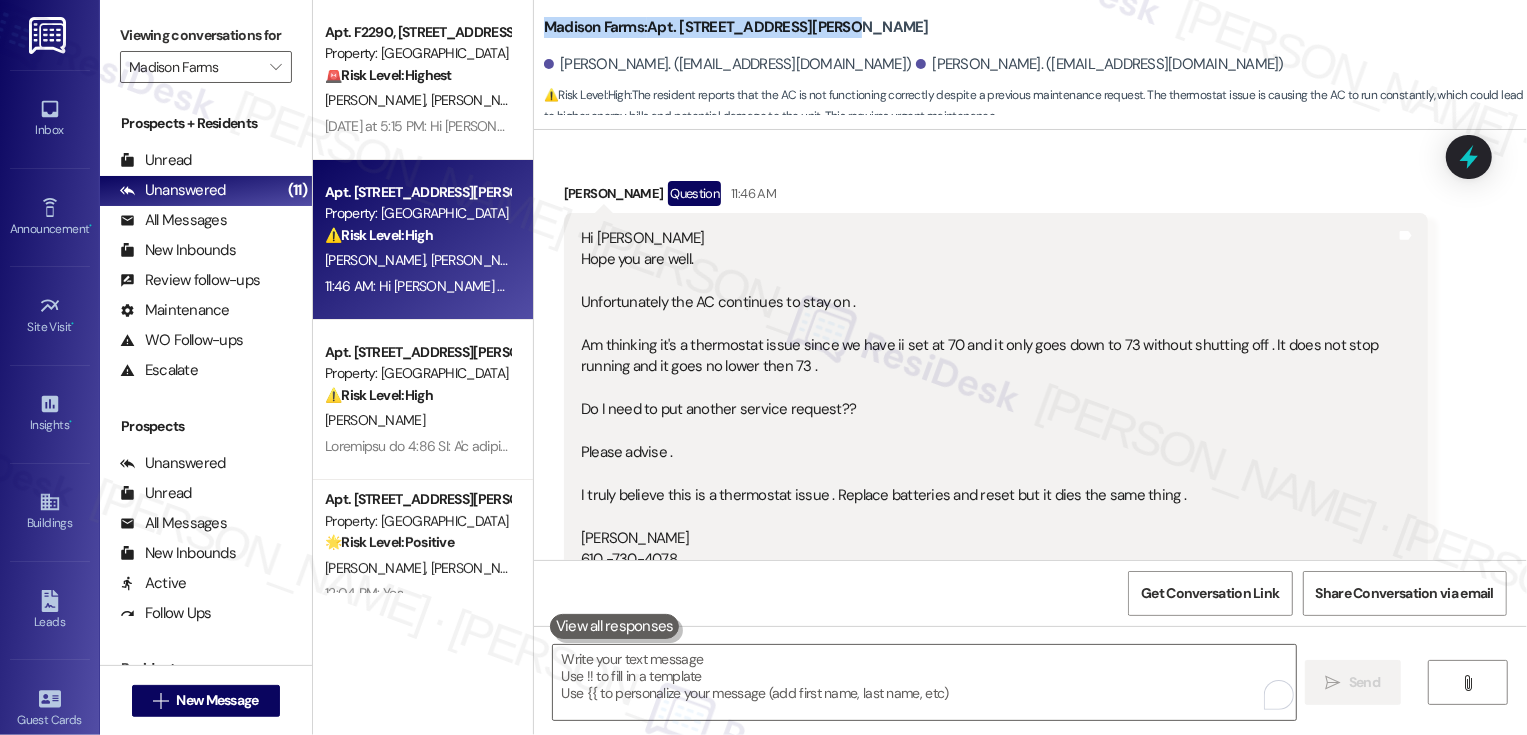 drag, startPoint x: 532, startPoint y: 31, endPoint x: 870, endPoint y: 35, distance: 338.02368 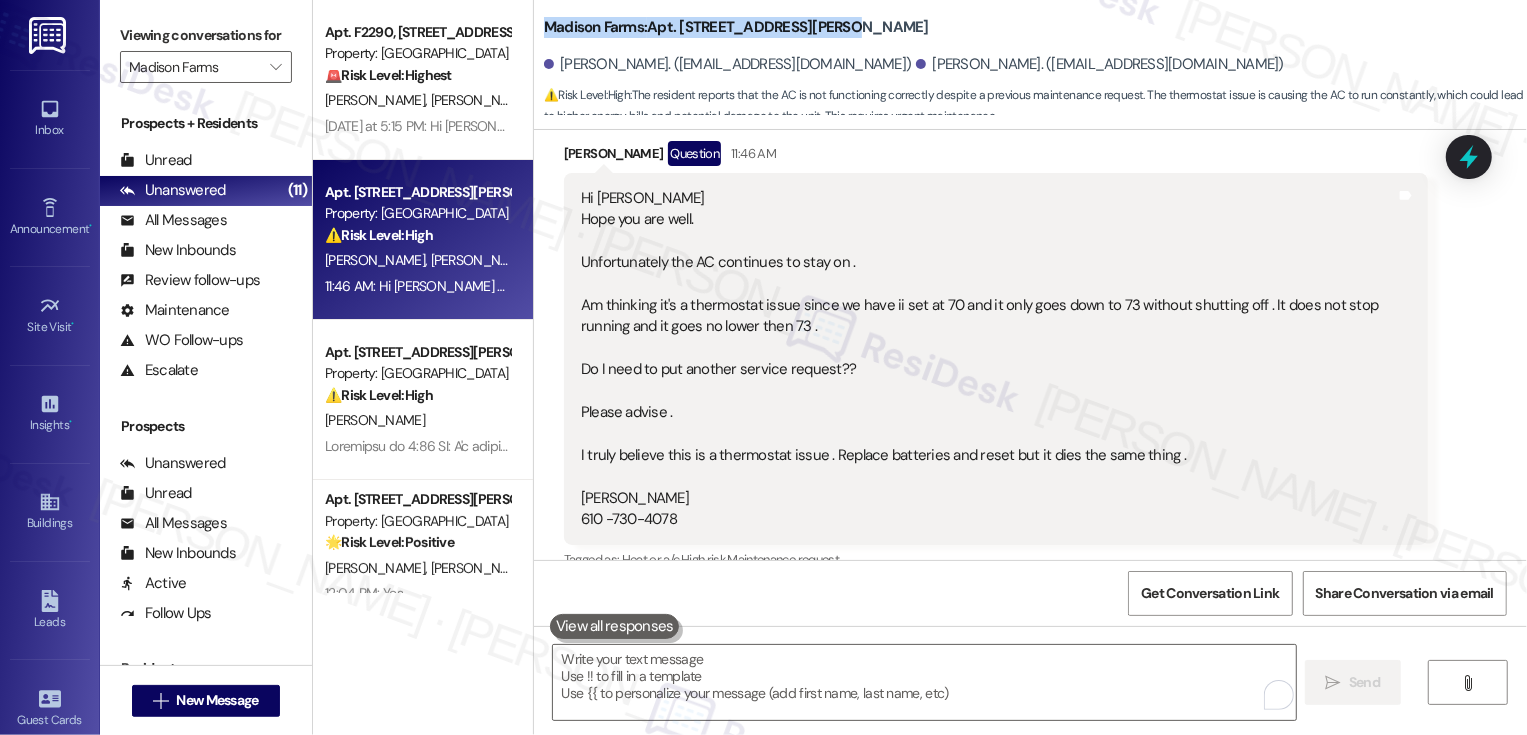 scroll, scrollTop: 7800, scrollLeft: 0, axis: vertical 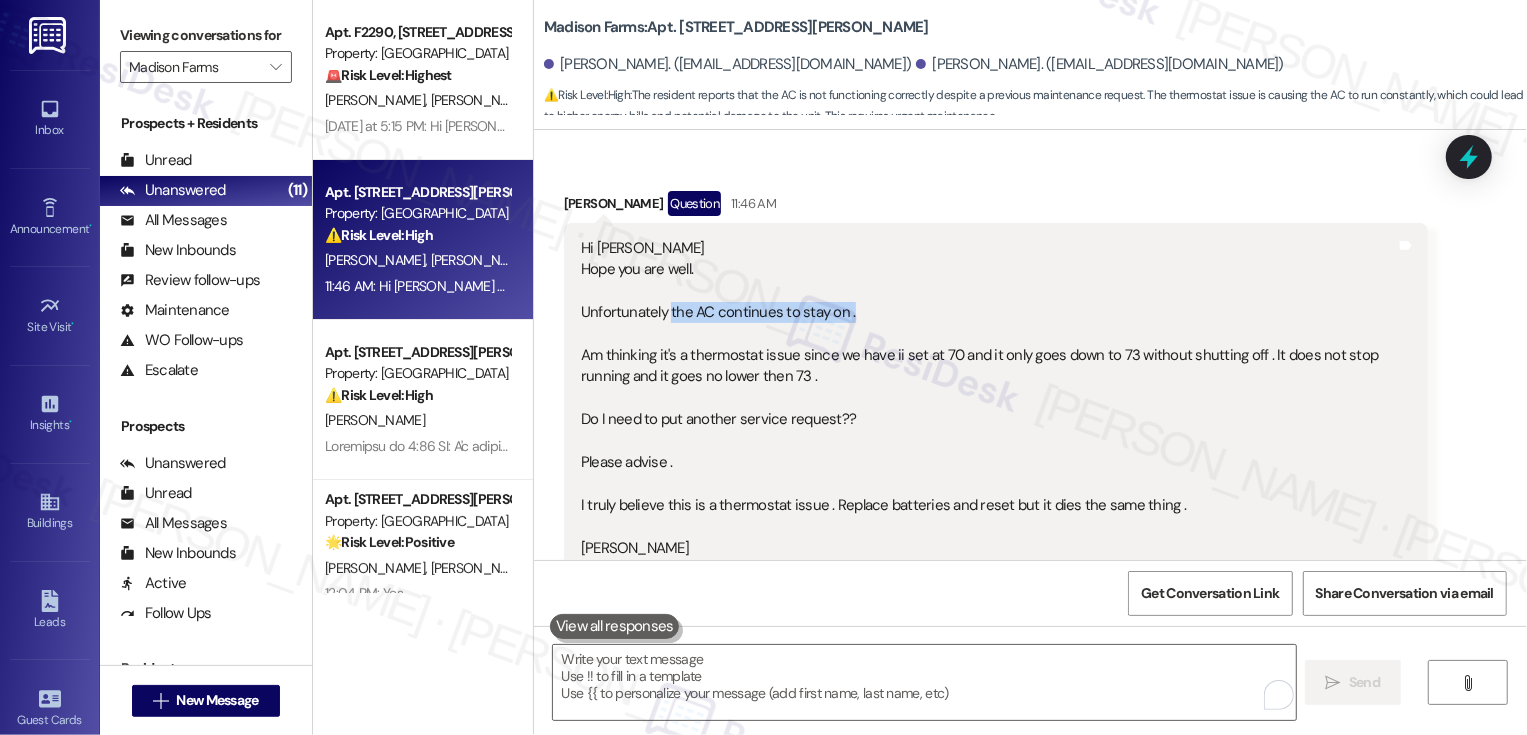 drag, startPoint x: 658, startPoint y: 268, endPoint x: 846, endPoint y: 268, distance: 188 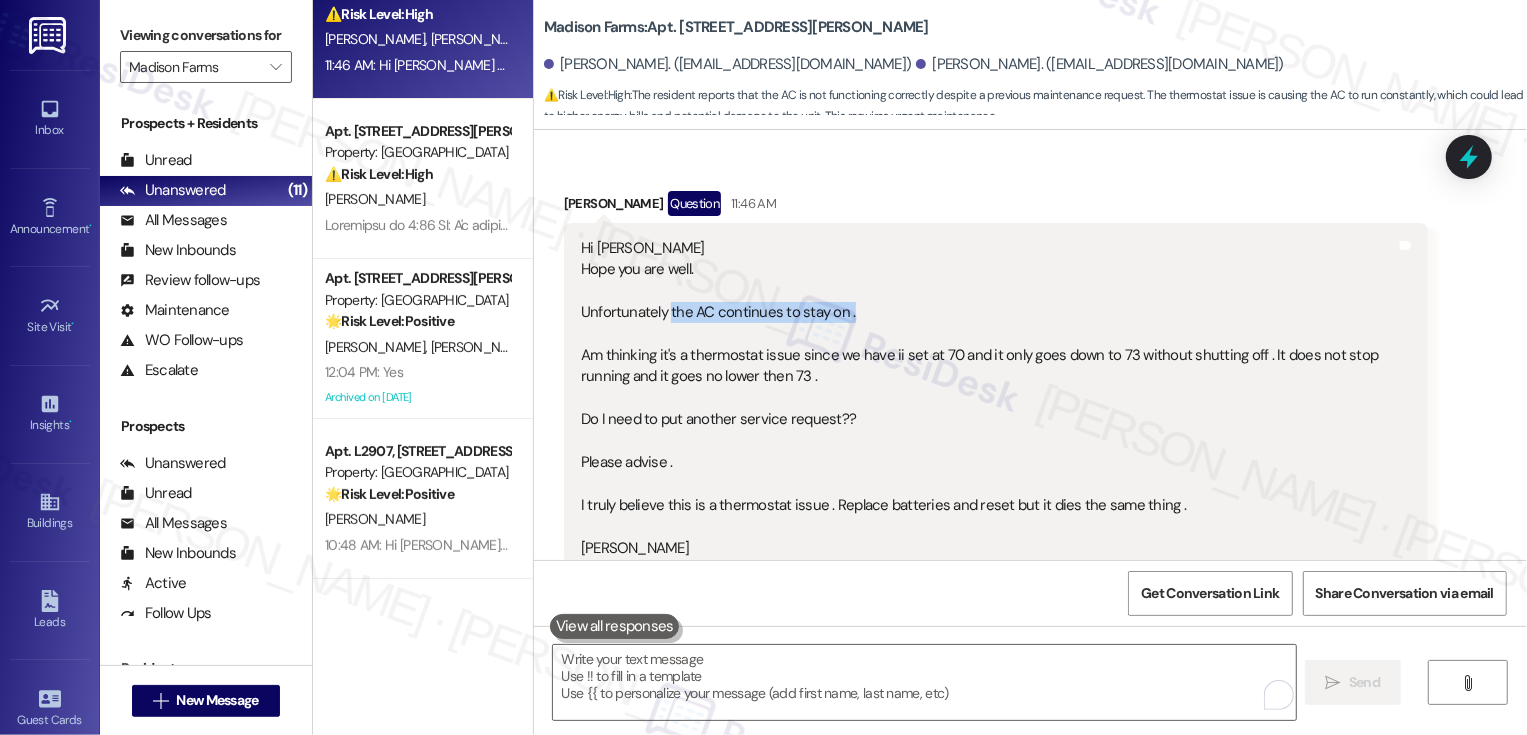 scroll, scrollTop: 0, scrollLeft: 0, axis: both 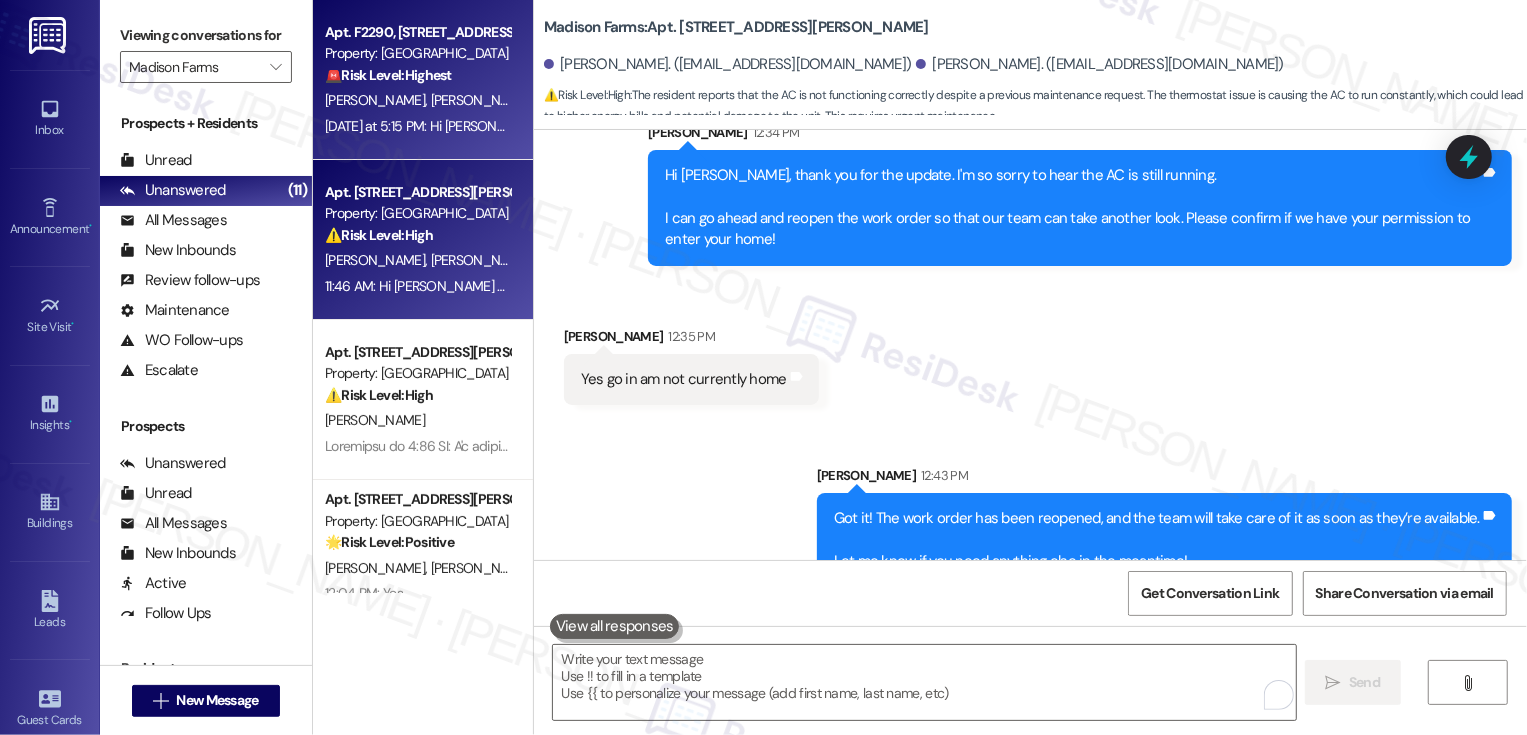 click on "🚨  Risk Level:  Highest" at bounding box center (388, 75) 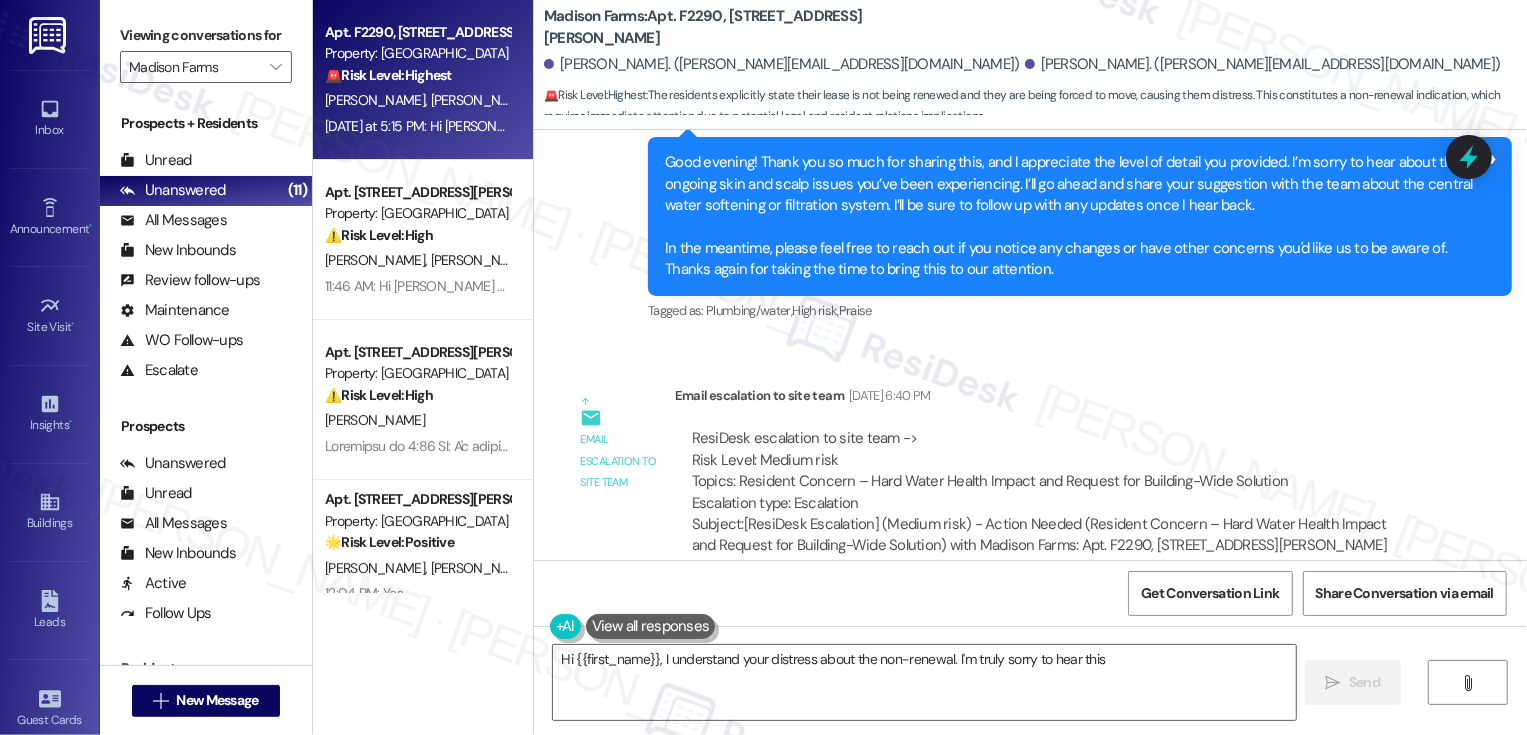 scroll, scrollTop: 6235, scrollLeft: 0, axis: vertical 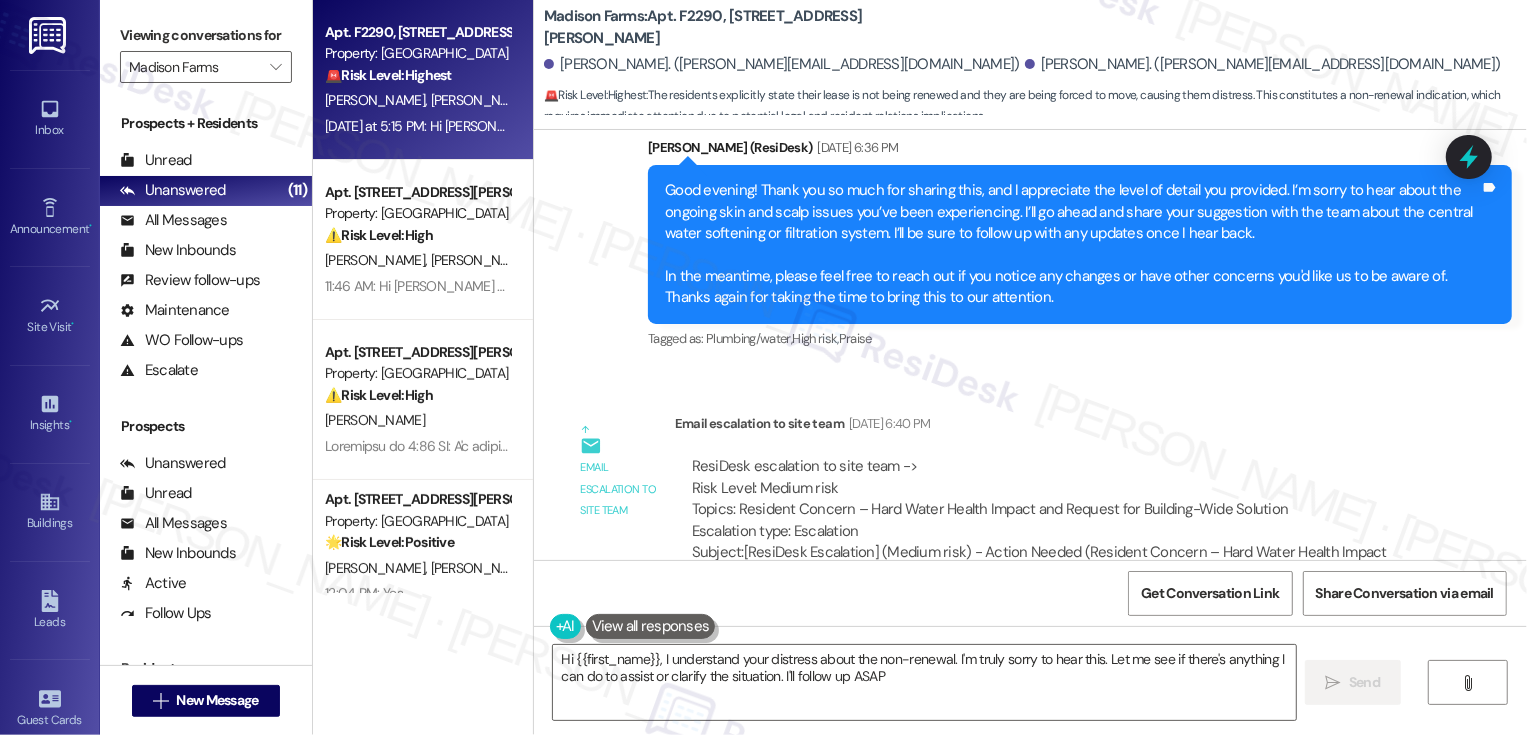 type on "Hi {{first_name}}, I understand your distress about the non-renewal. I'm truly sorry to hear this. Let me see if there's anything I can do to assist or clarify the situation. I'll follow up ASAP." 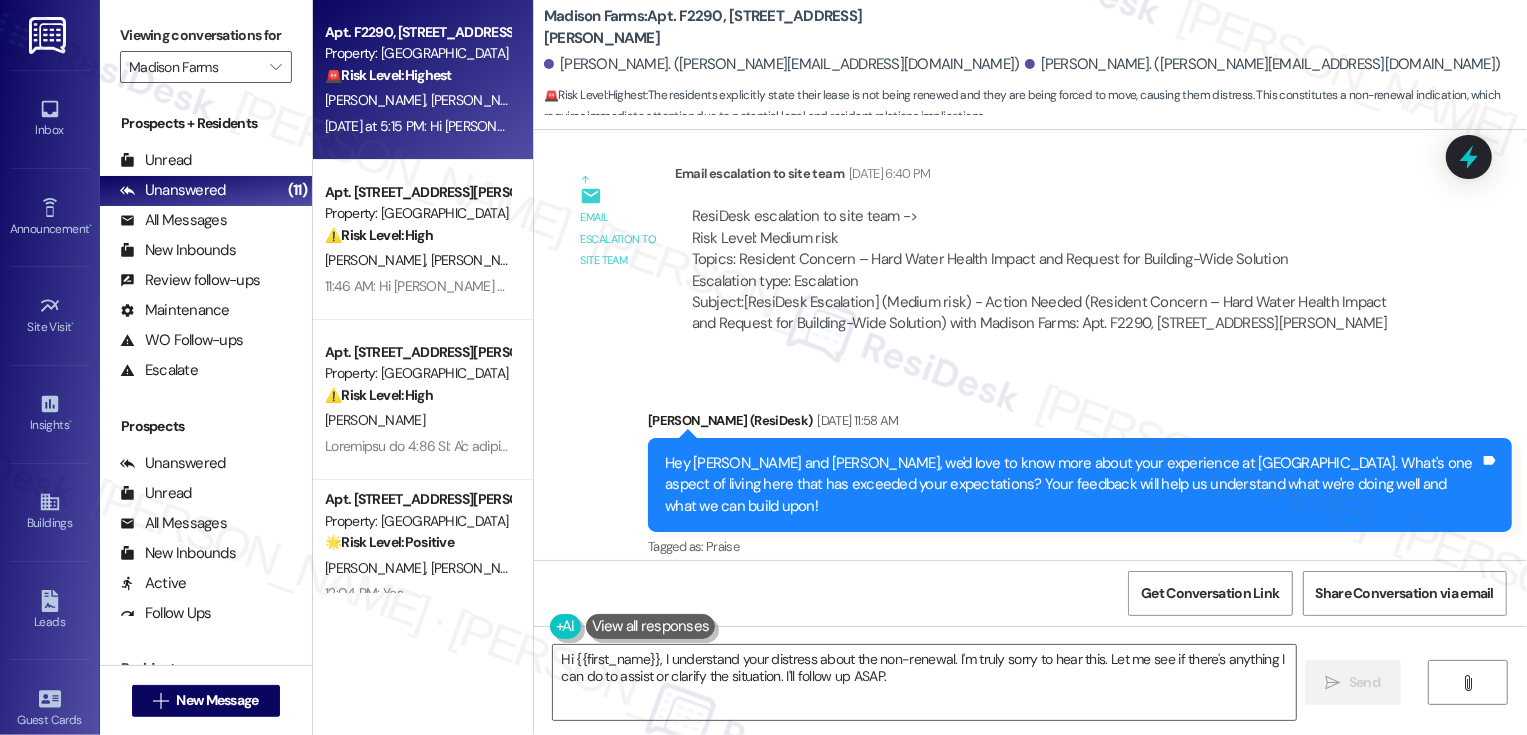 scroll, scrollTop: 7027, scrollLeft: 0, axis: vertical 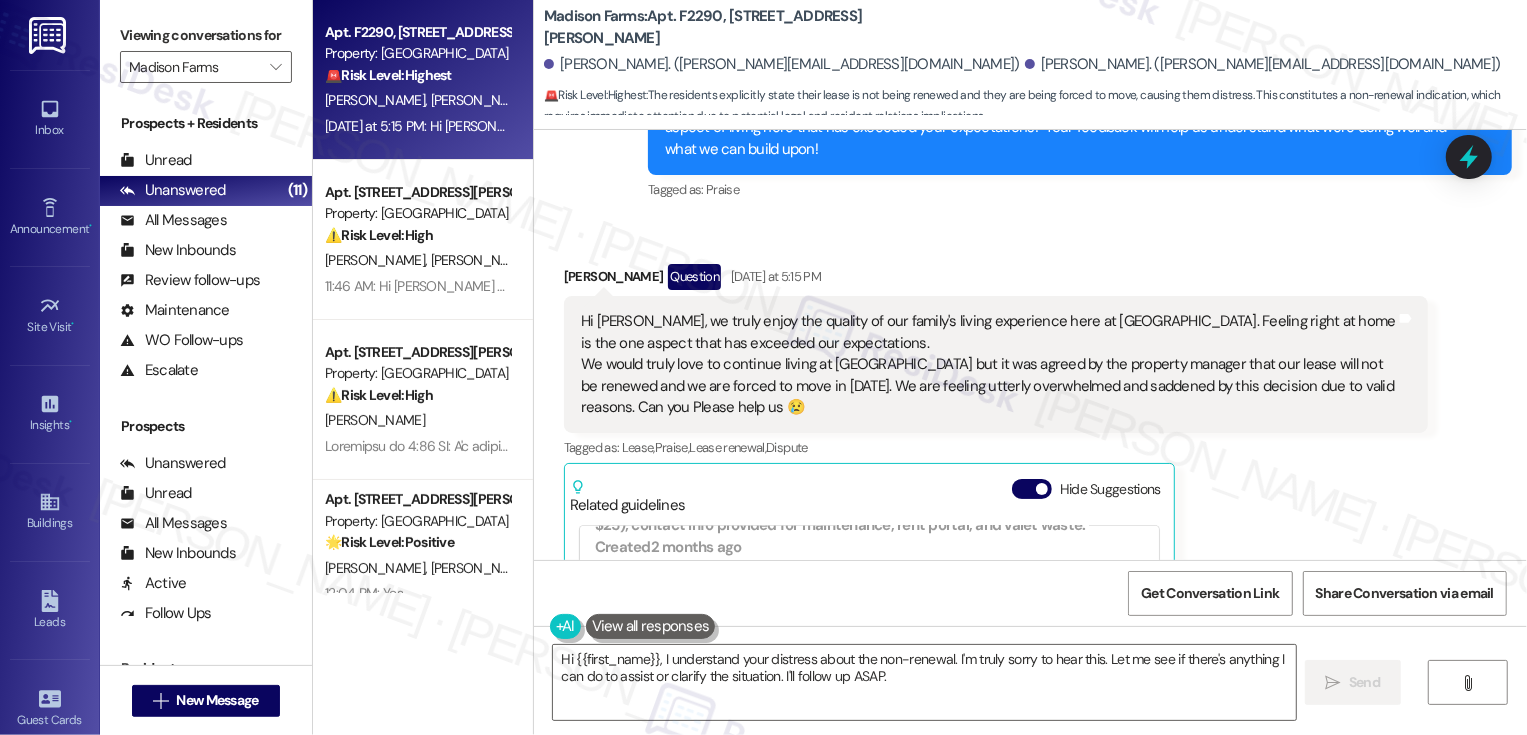 drag, startPoint x: 553, startPoint y: 188, endPoint x: 836, endPoint y: 327, distance: 315.29352 